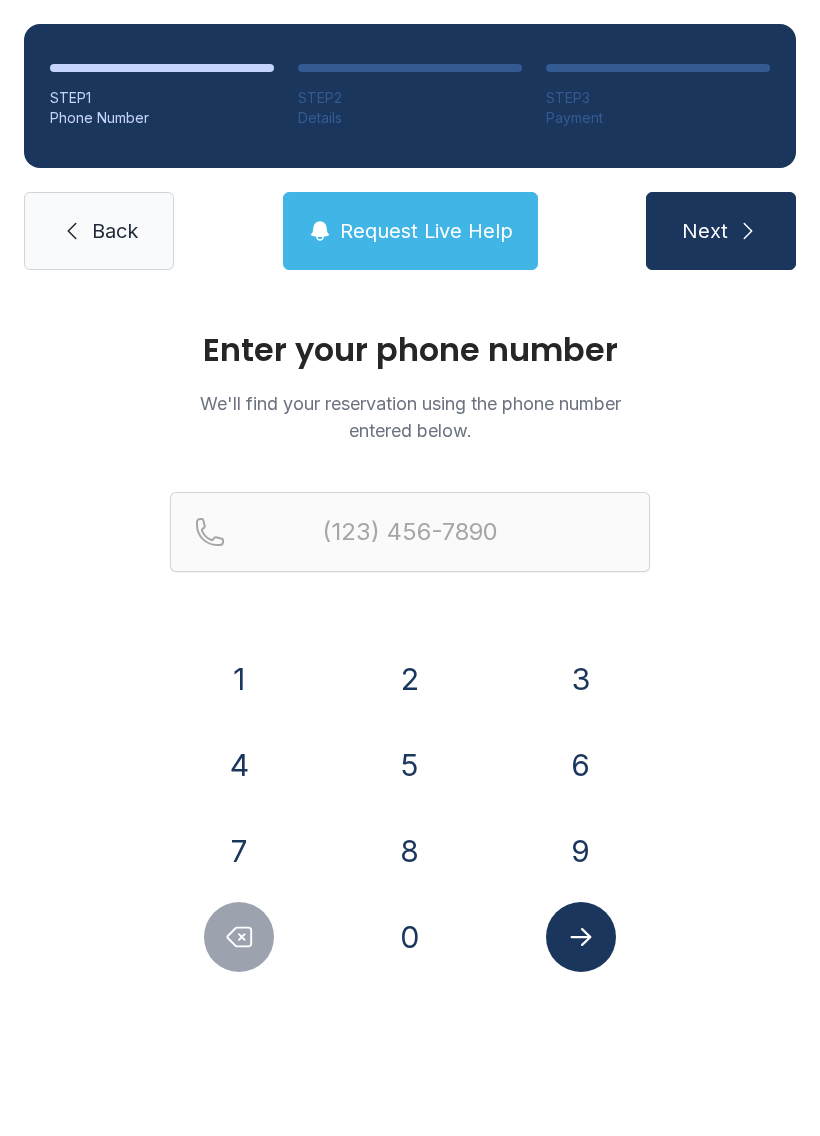 scroll, scrollTop: 0, scrollLeft: 0, axis: both 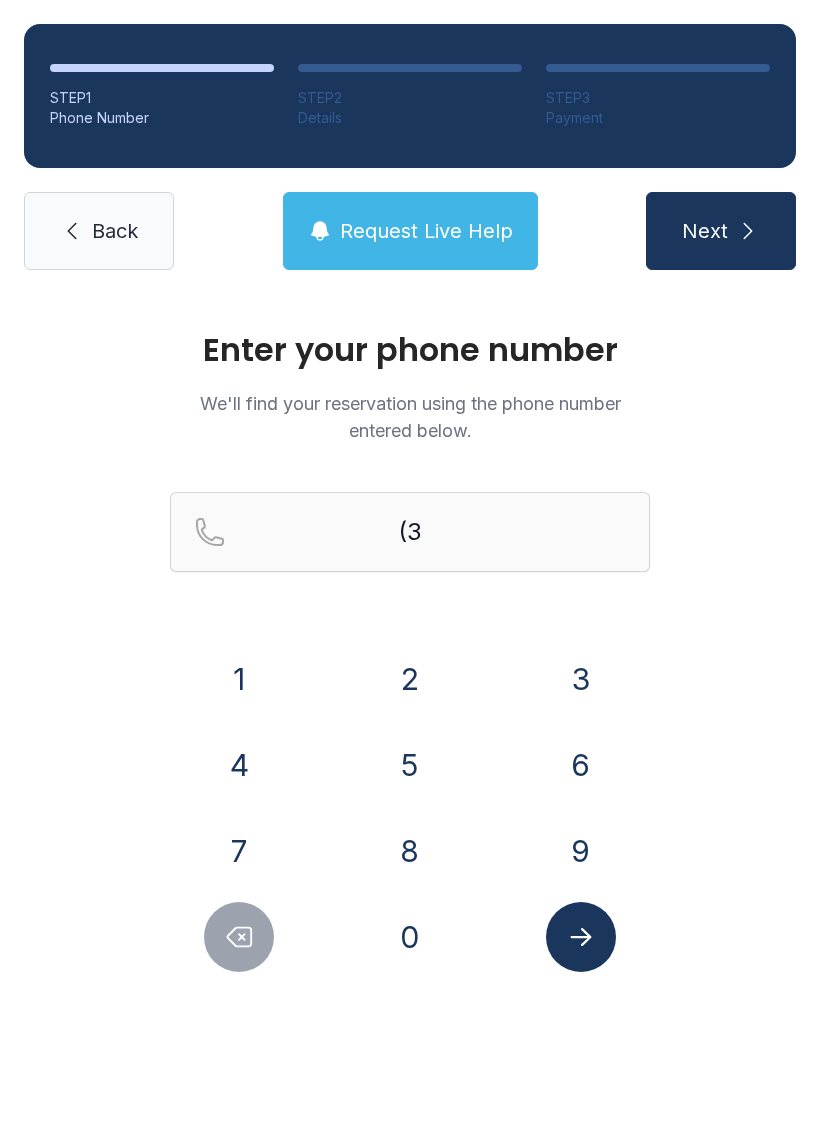 click on "1" at bounding box center [239, 679] 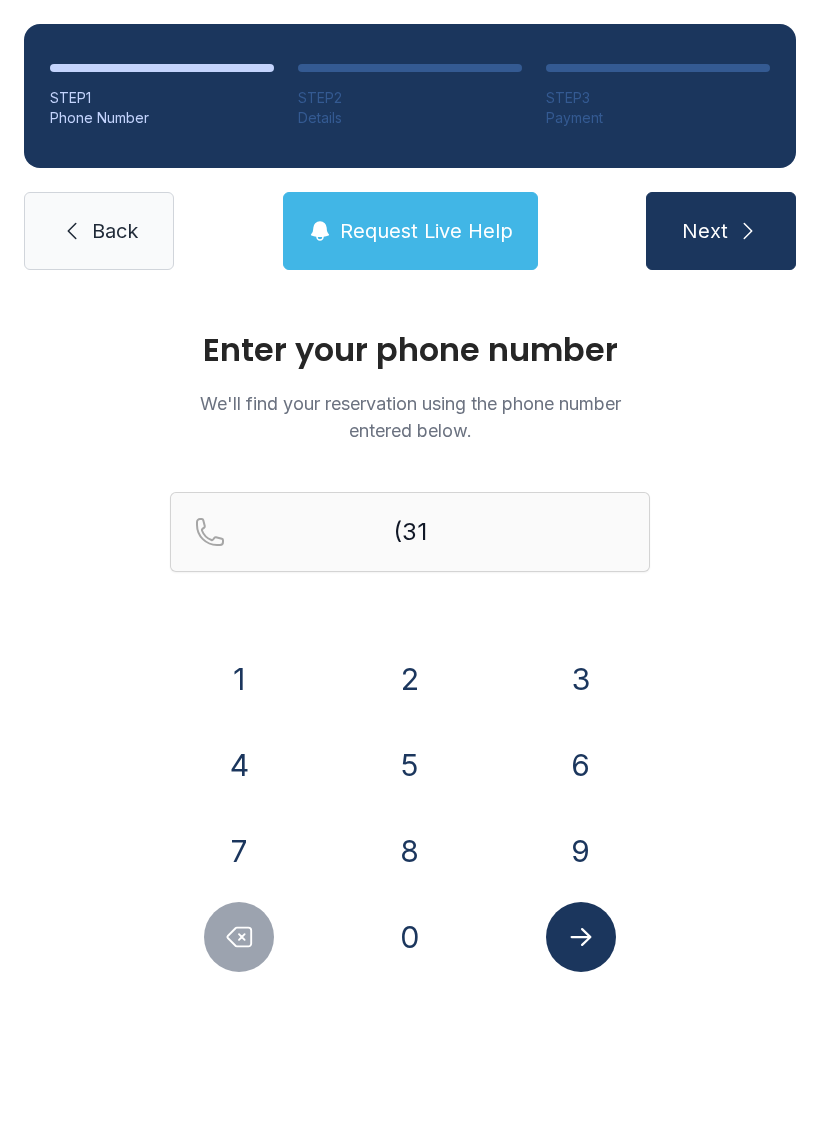click on "2" at bounding box center [239, 679] 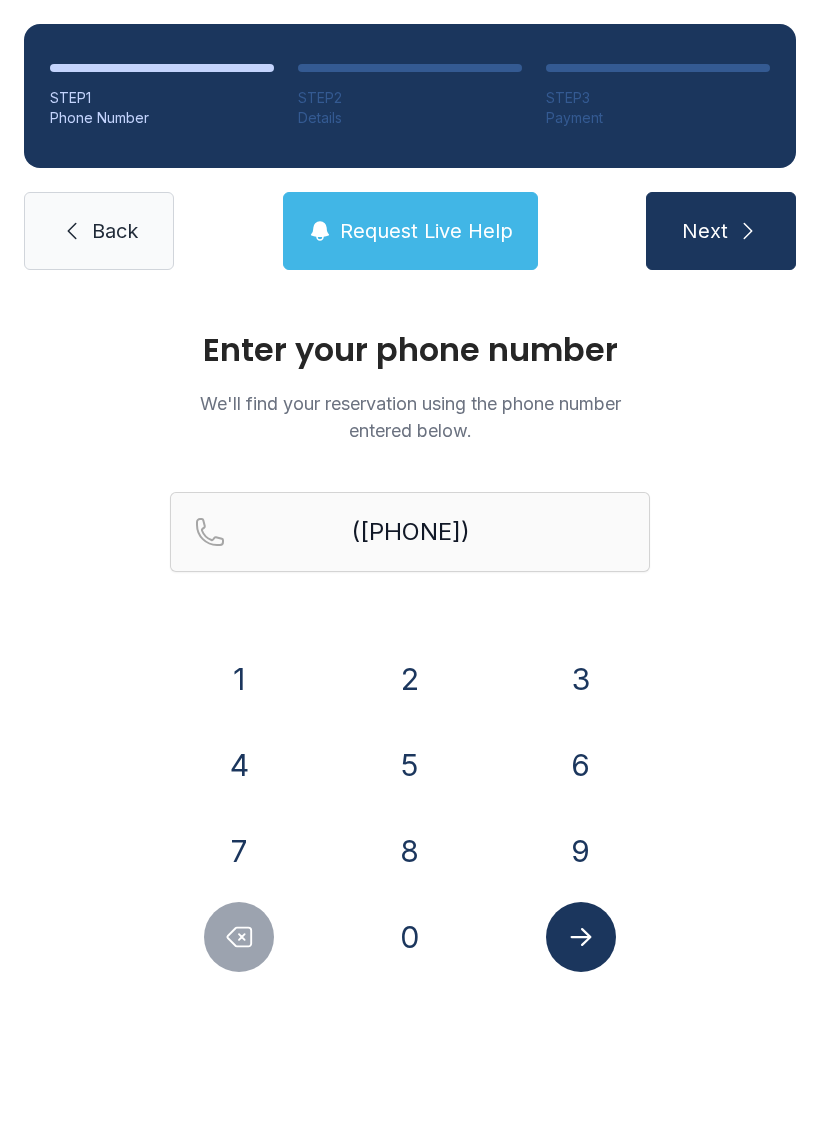 click on "6" at bounding box center (239, 679) 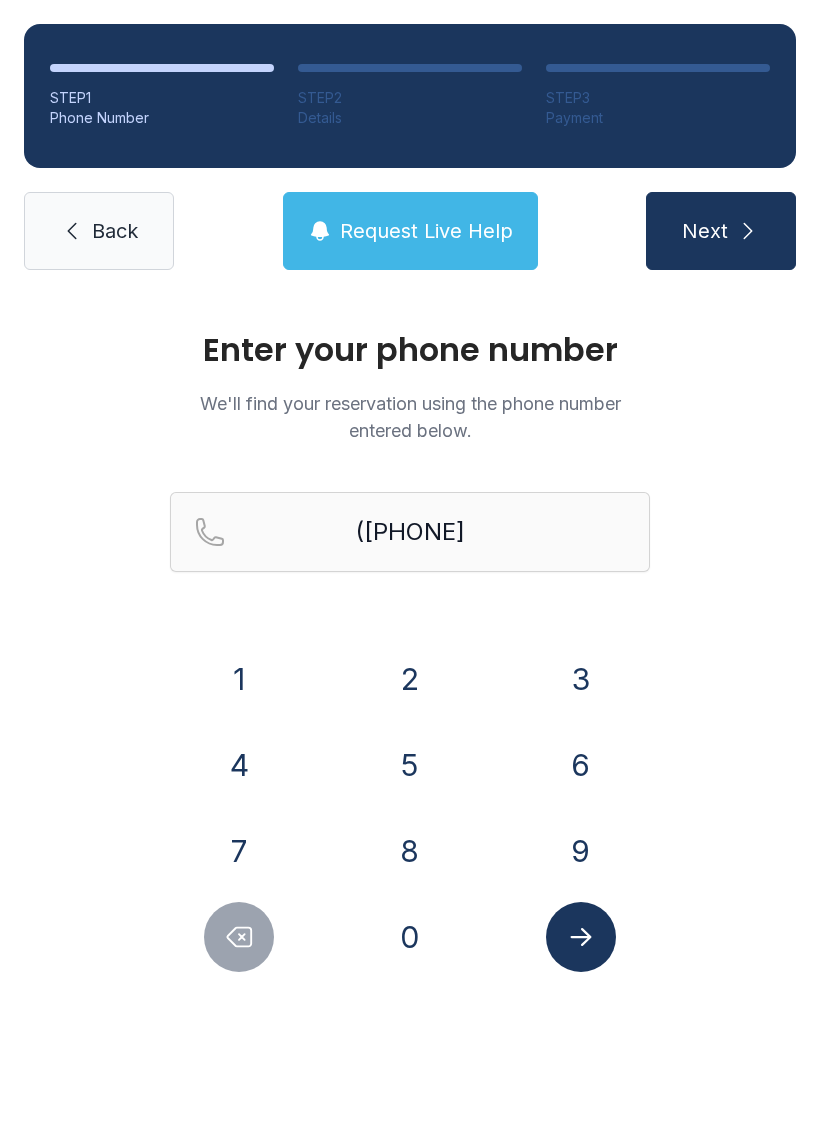 click on "7" at bounding box center [239, 679] 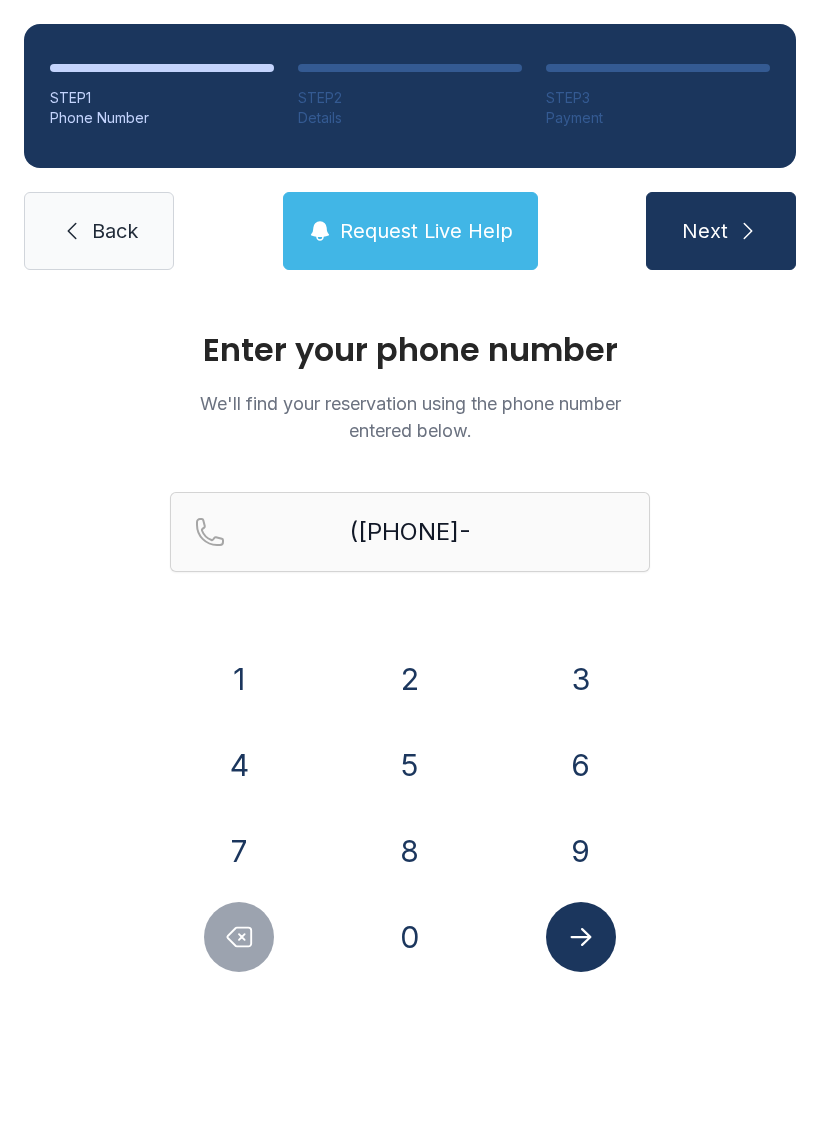 click on "9" at bounding box center [239, 679] 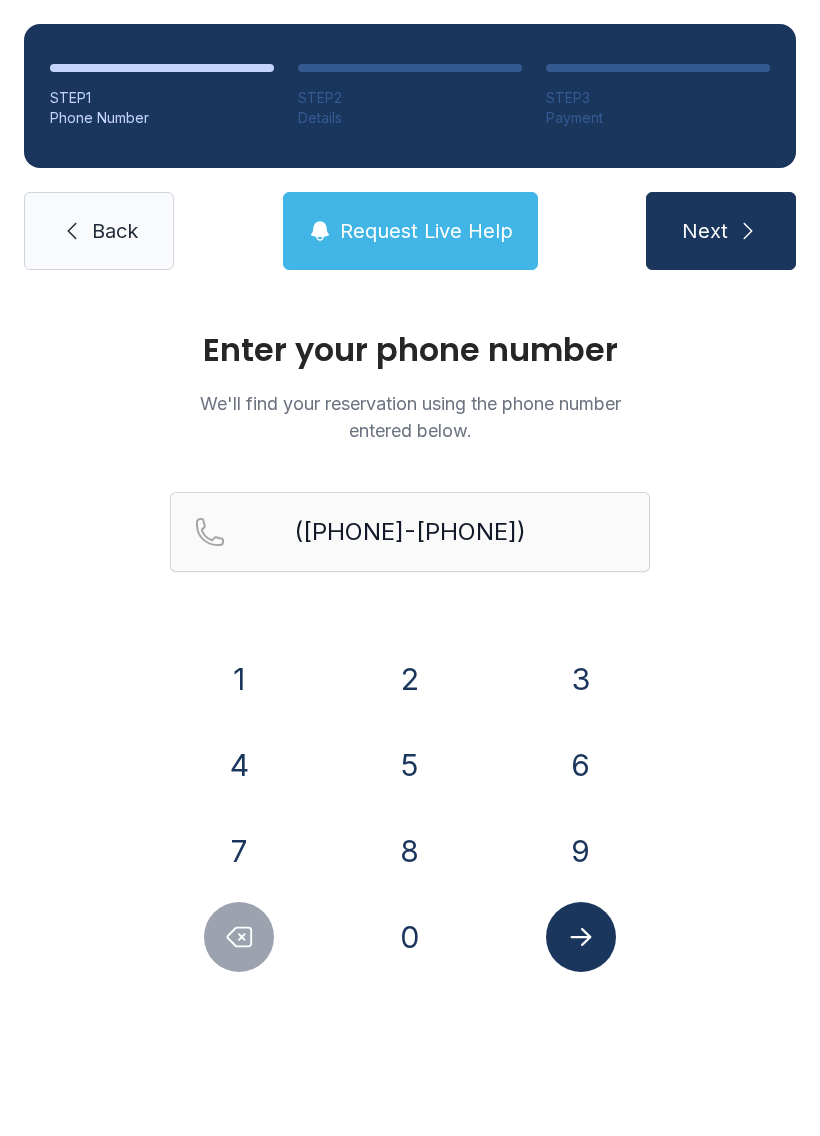 click on "5" at bounding box center (239, 679) 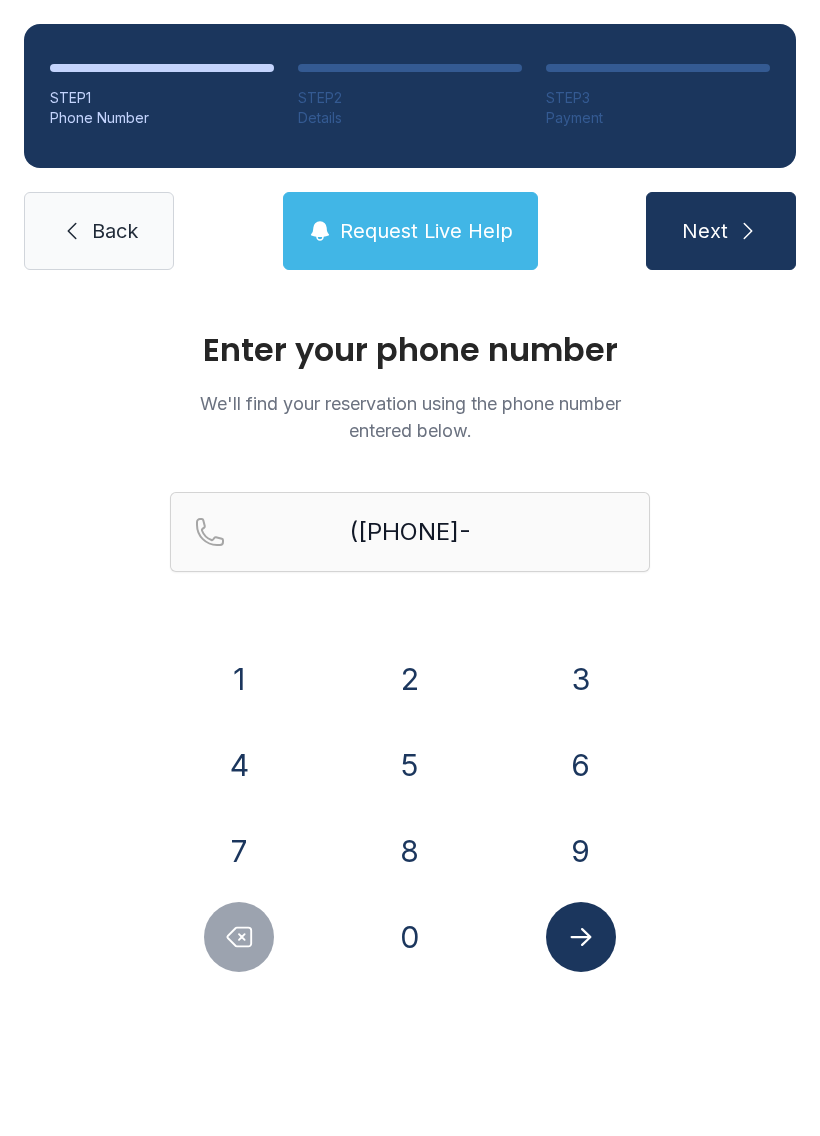click on "0" at bounding box center (239, 679) 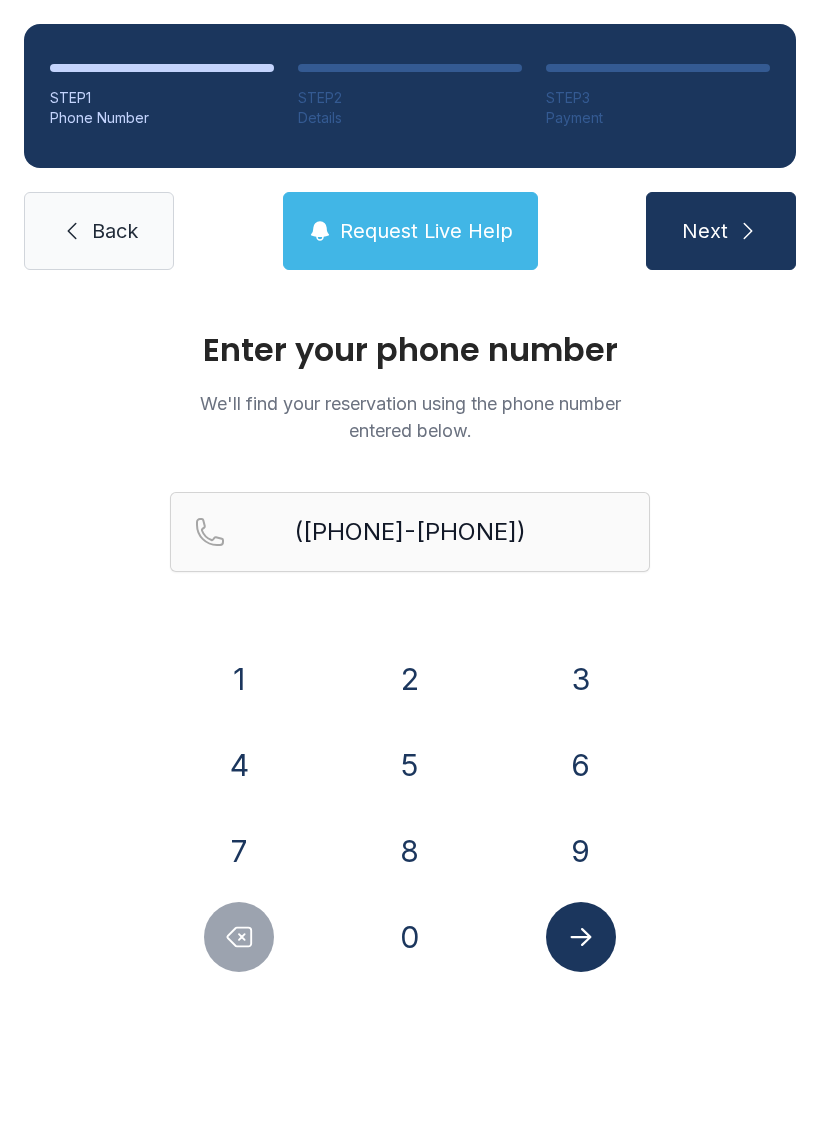 click on "9" at bounding box center [239, 679] 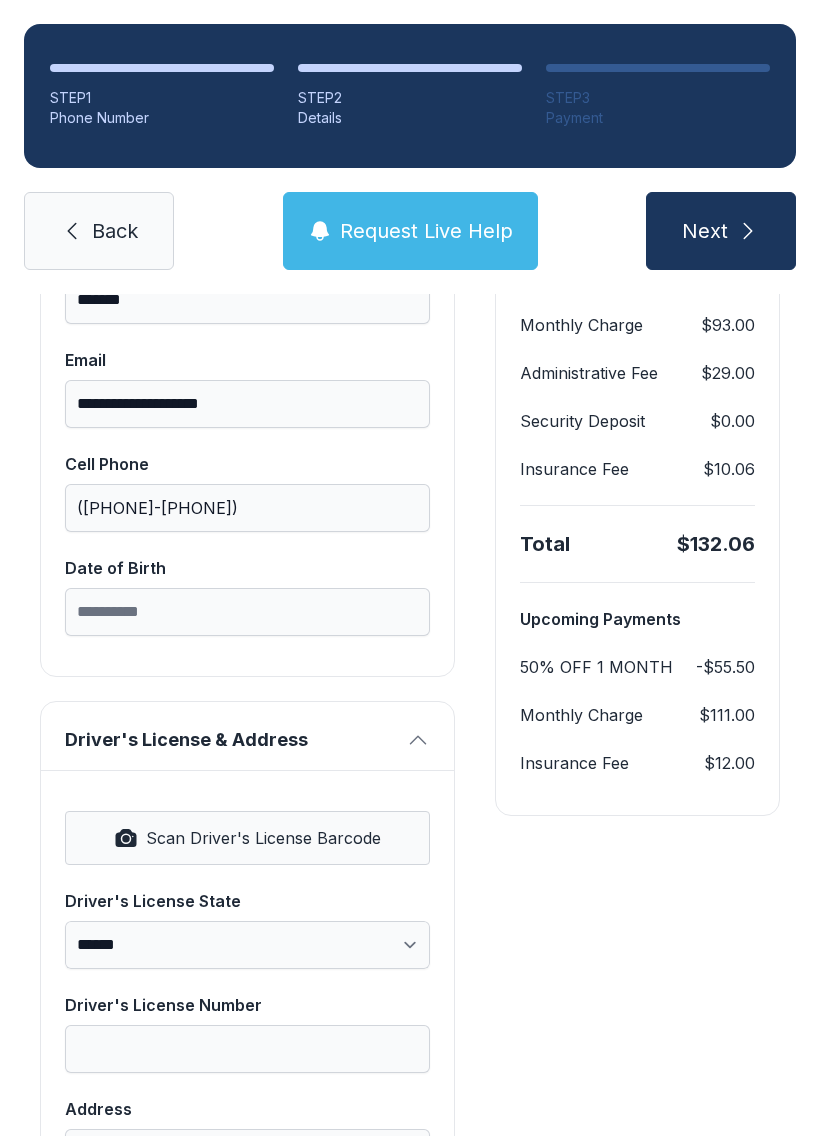 scroll, scrollTop: 385, scrollLeft: 0, axis: vertical 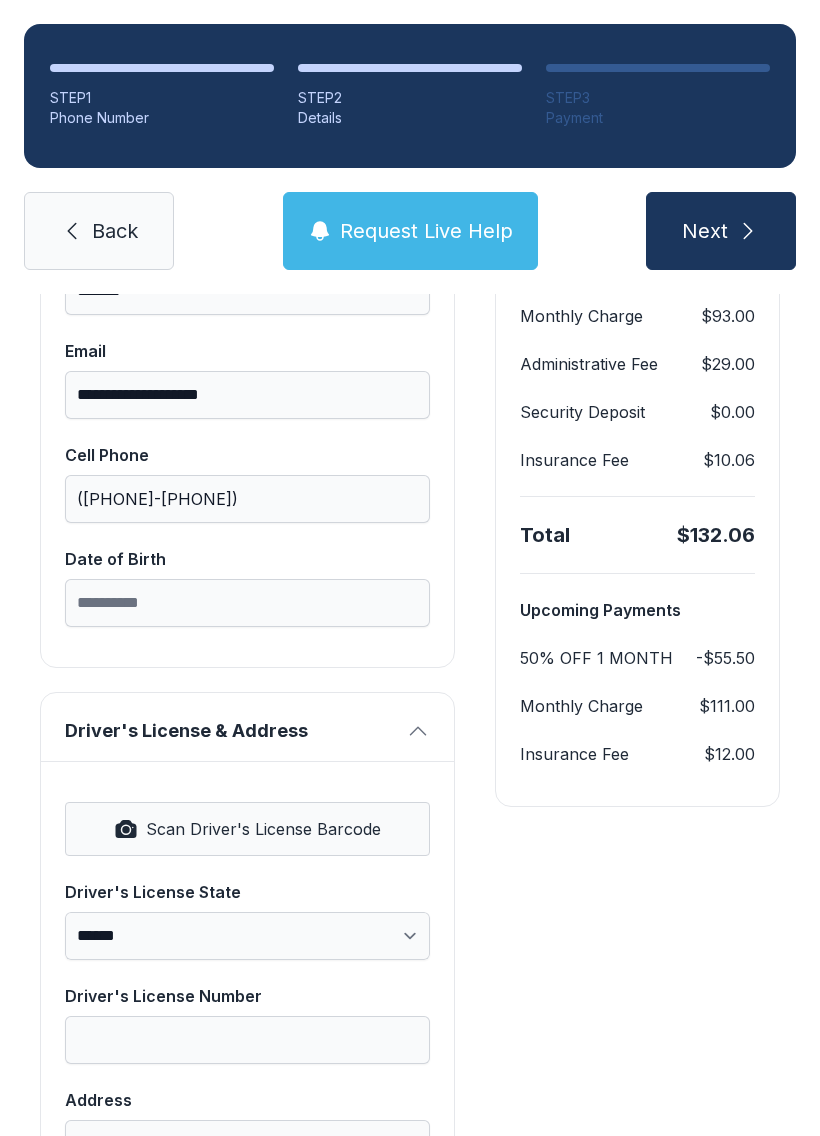 click on "Request Live Help" at bounding box center [410, 231] 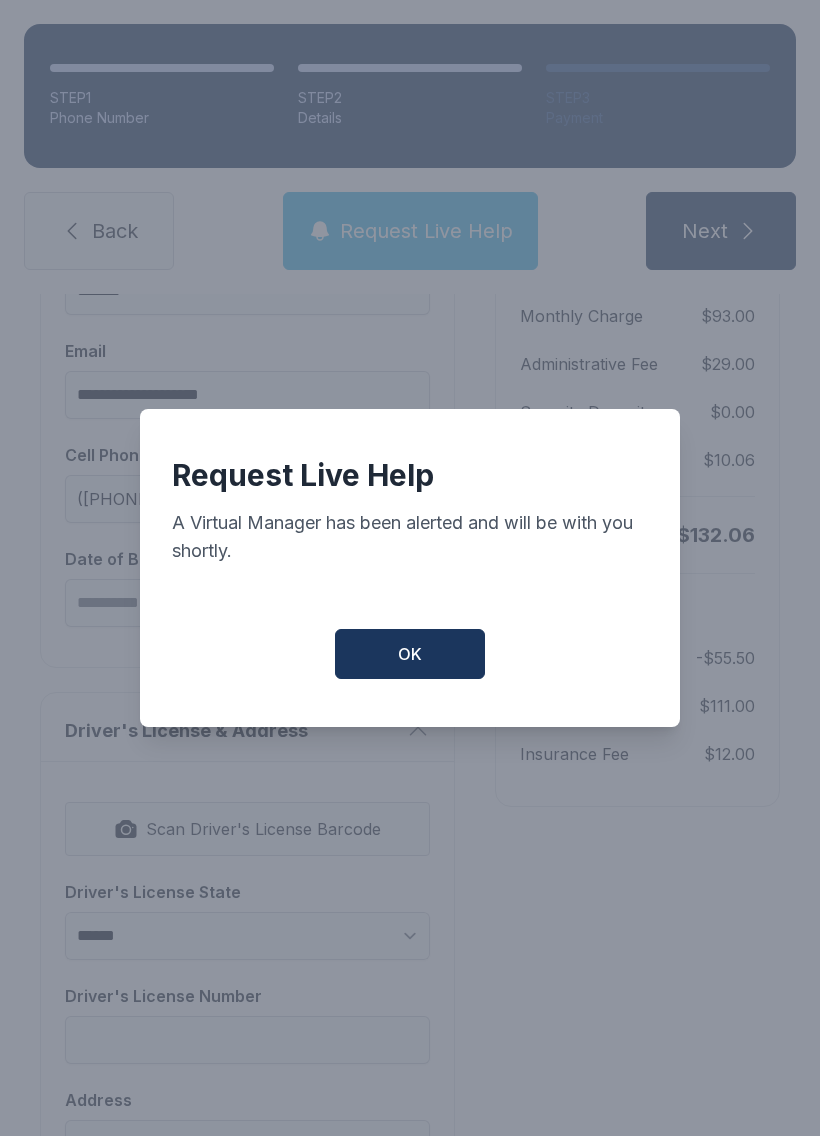 click on "OK" at bounding box center [410, 654] 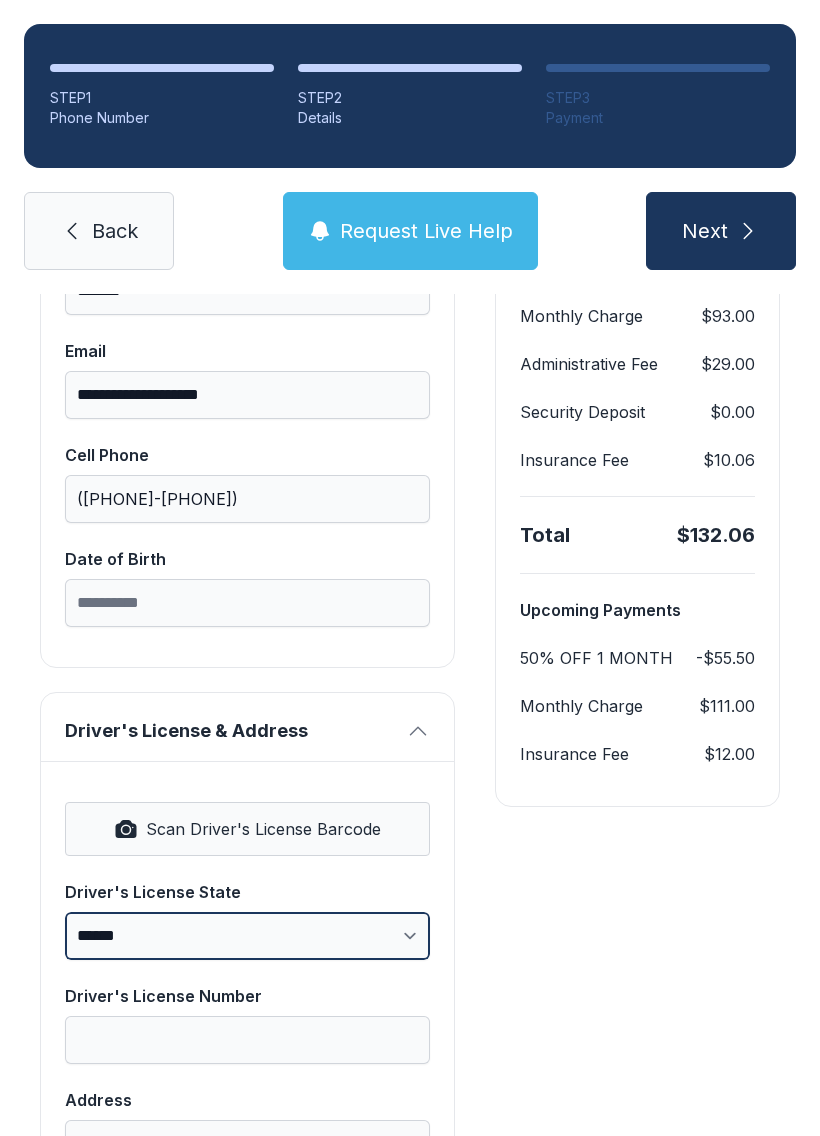 click on "**********" at bounding box center [247, 936] 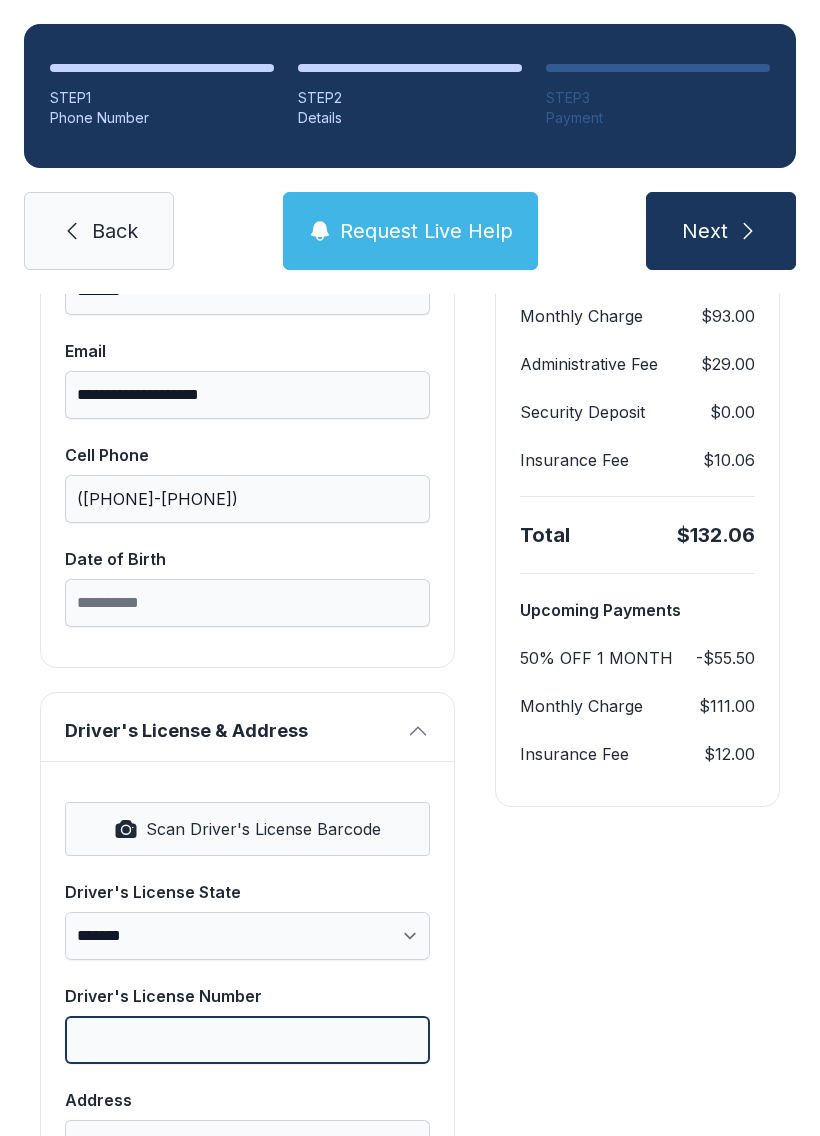 click on "Driver's License Number" at bounding box center (247, 1040) 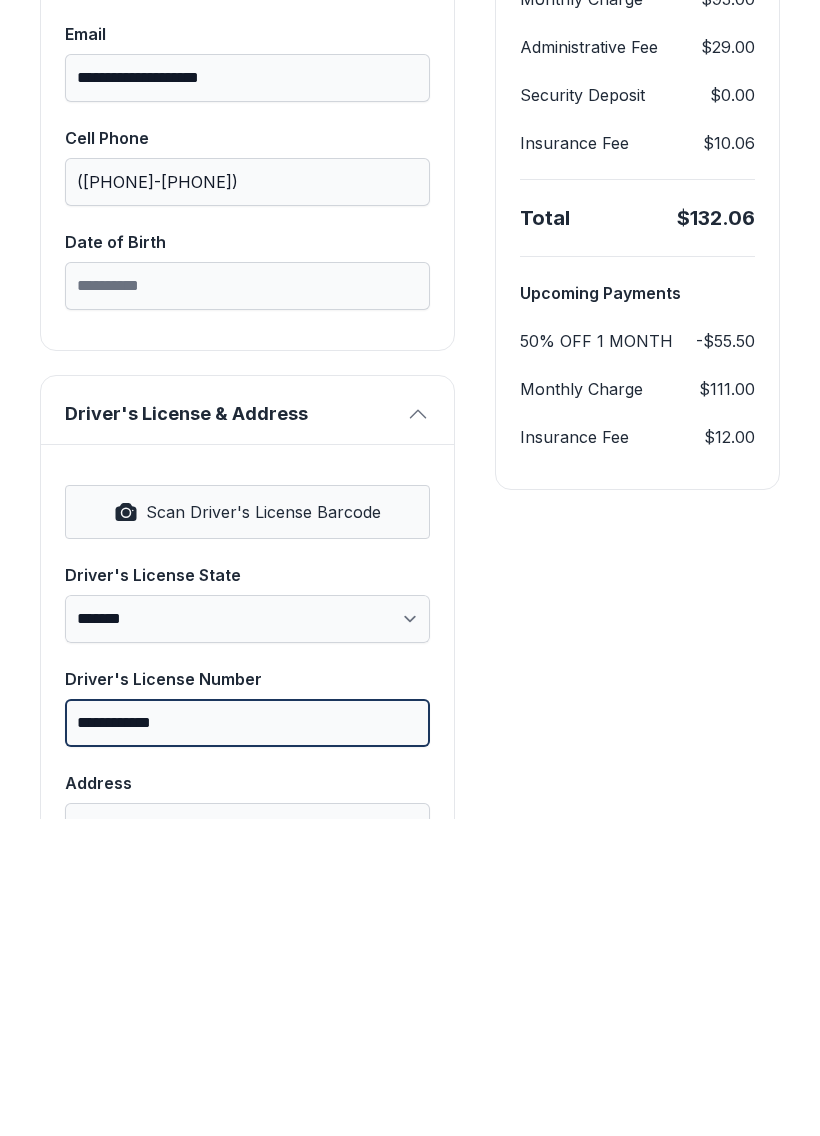 type on "**********" 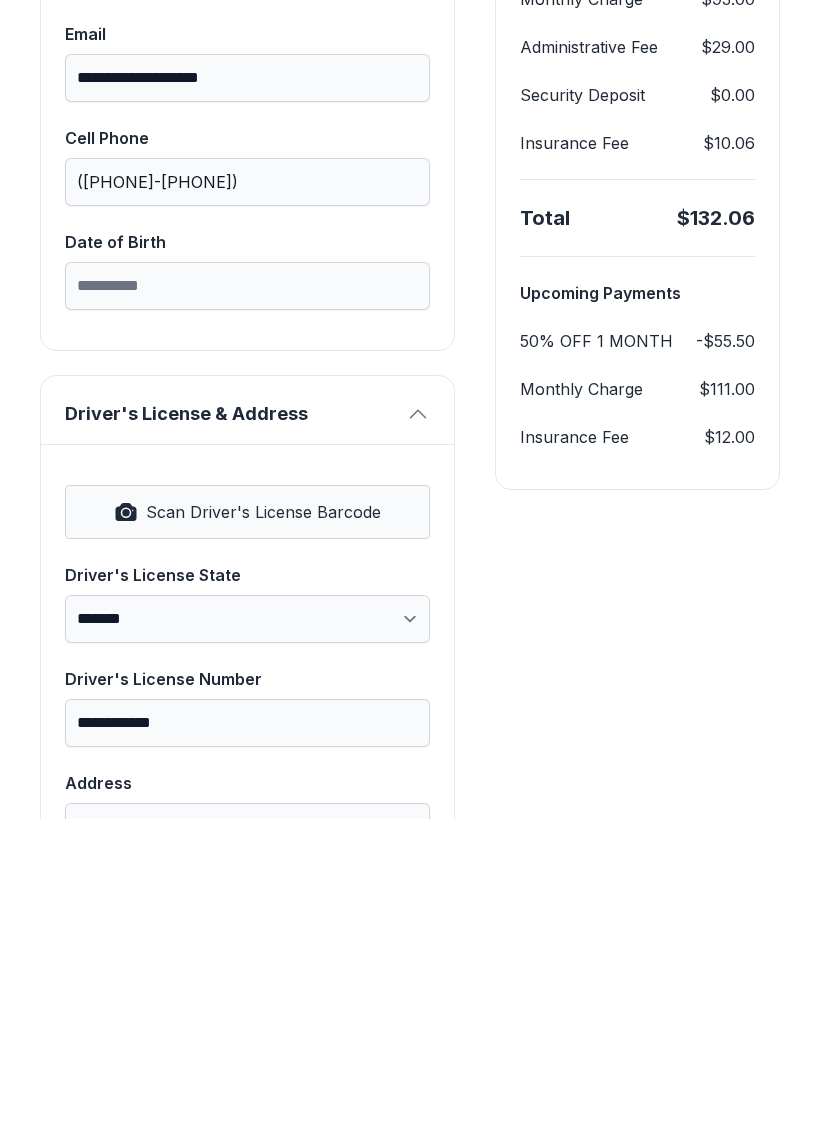 type on "*" 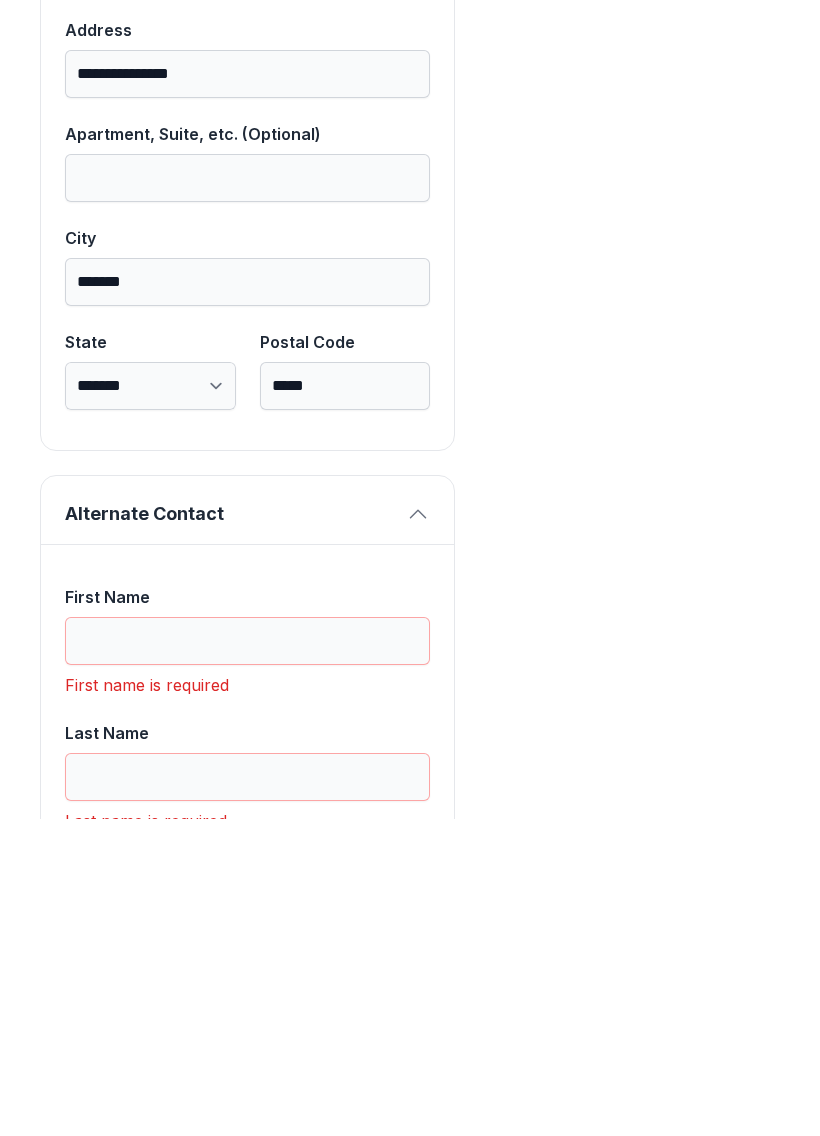 scroll, scrollTop: 1174, scrollLeft: 0, axis: vertical 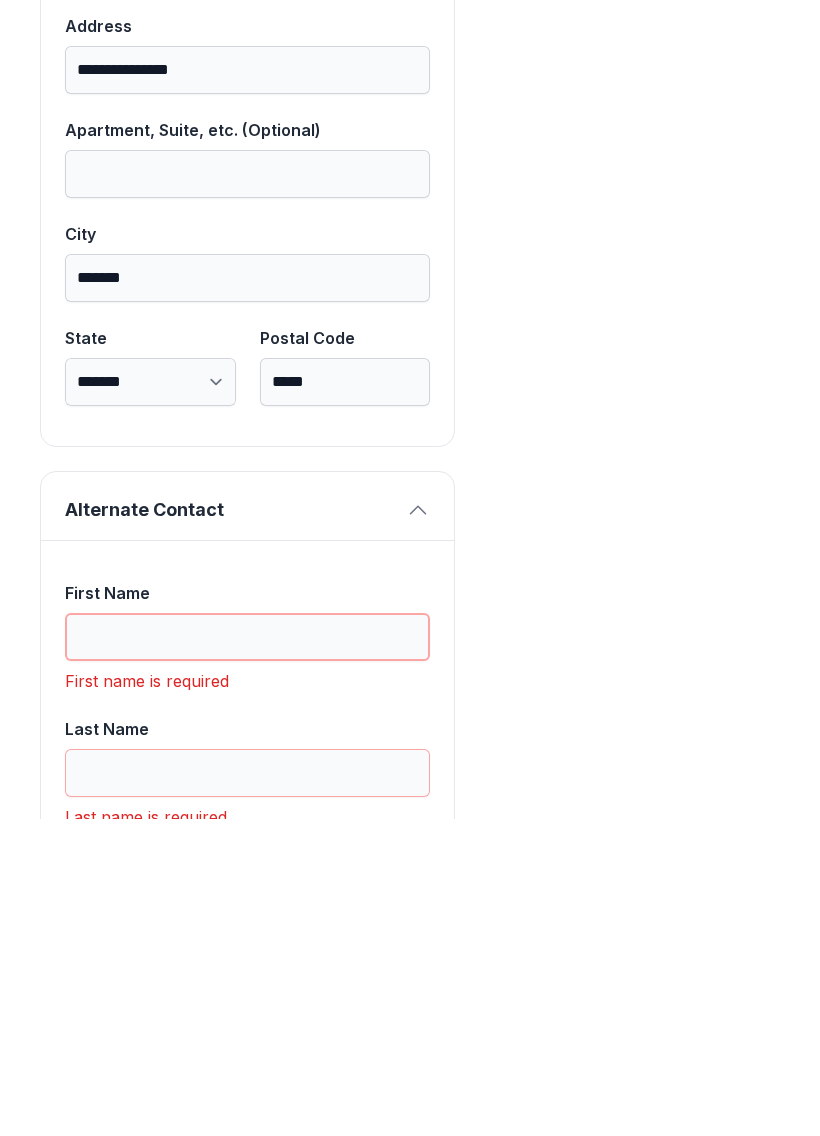 click on "First Name" at bounding box center [247, 954] 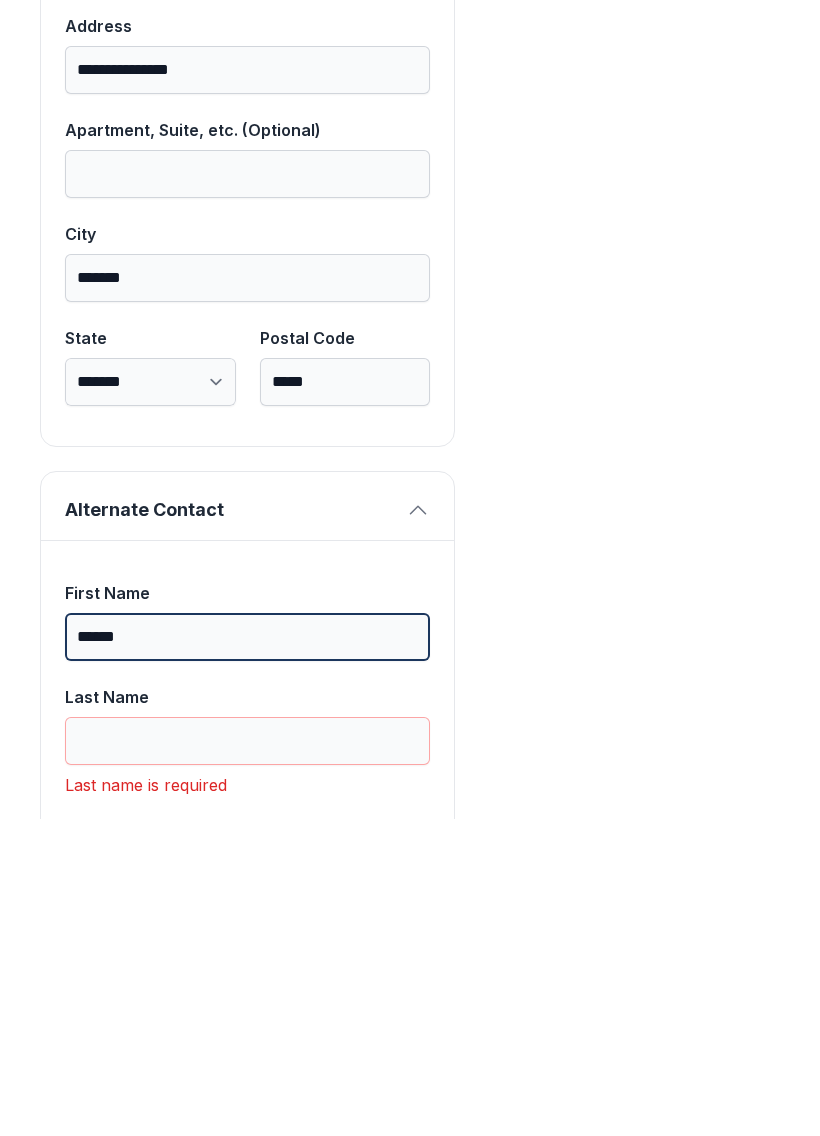 type on "******" 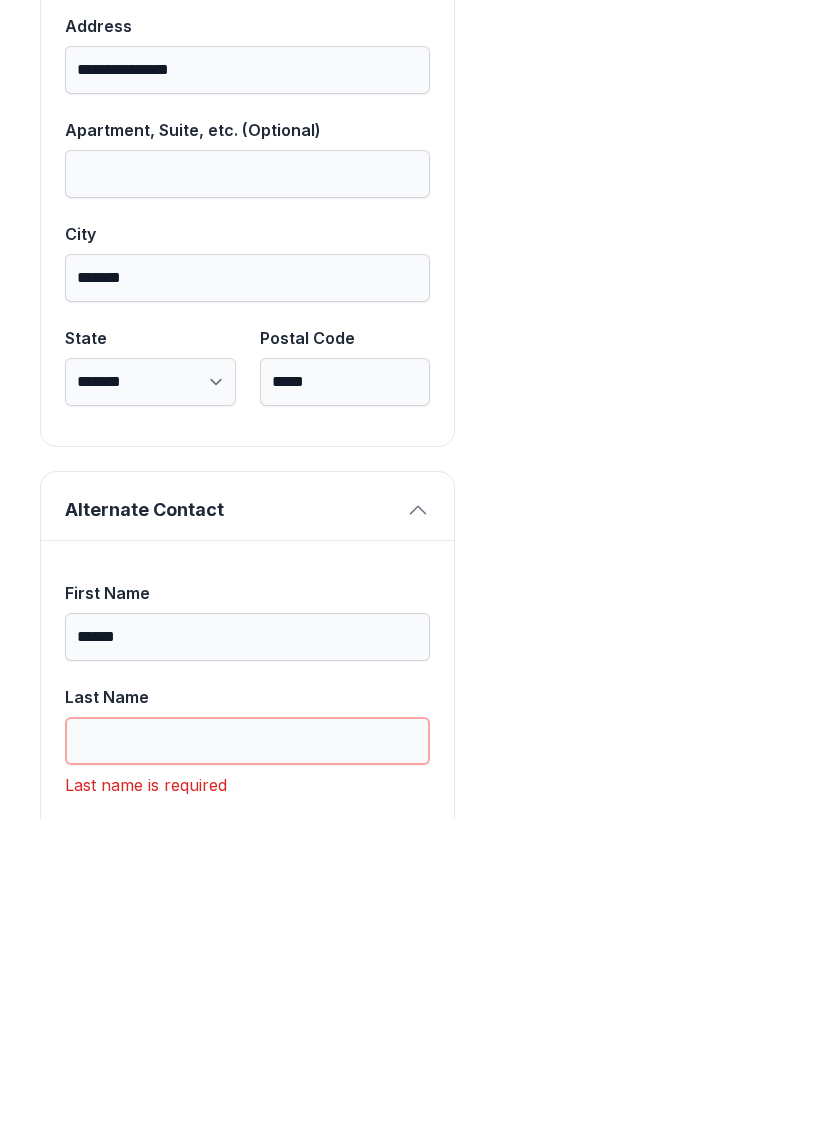 click on "Last Name" at bounding box center (247, 1058) 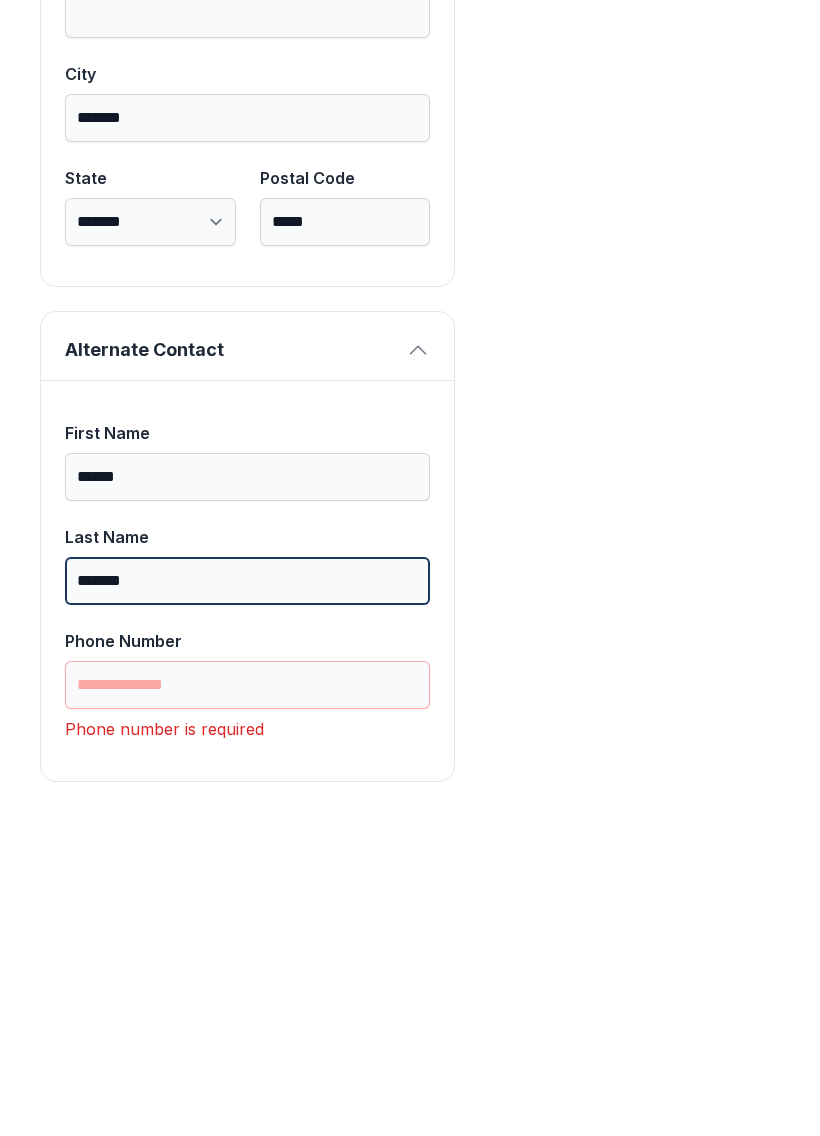scroll, scrollTop: 1333, scrollLeft: 0, axis: vertical 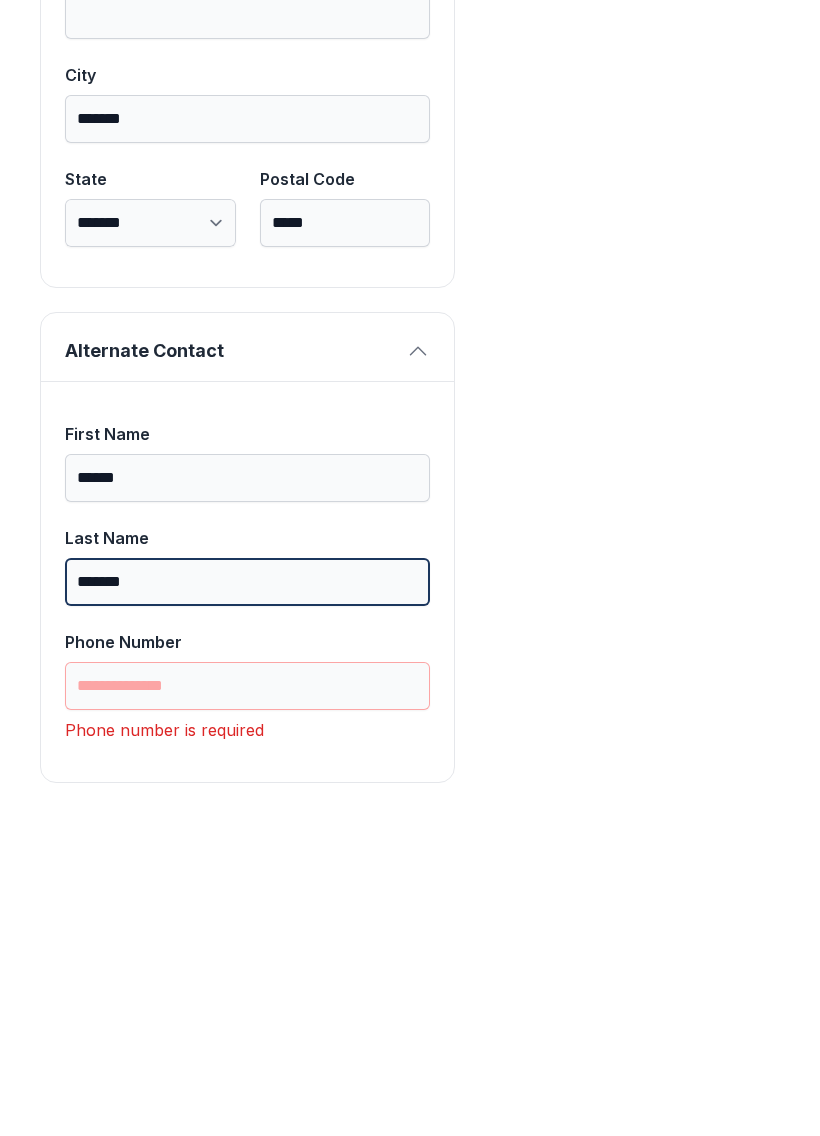 type on "*******" 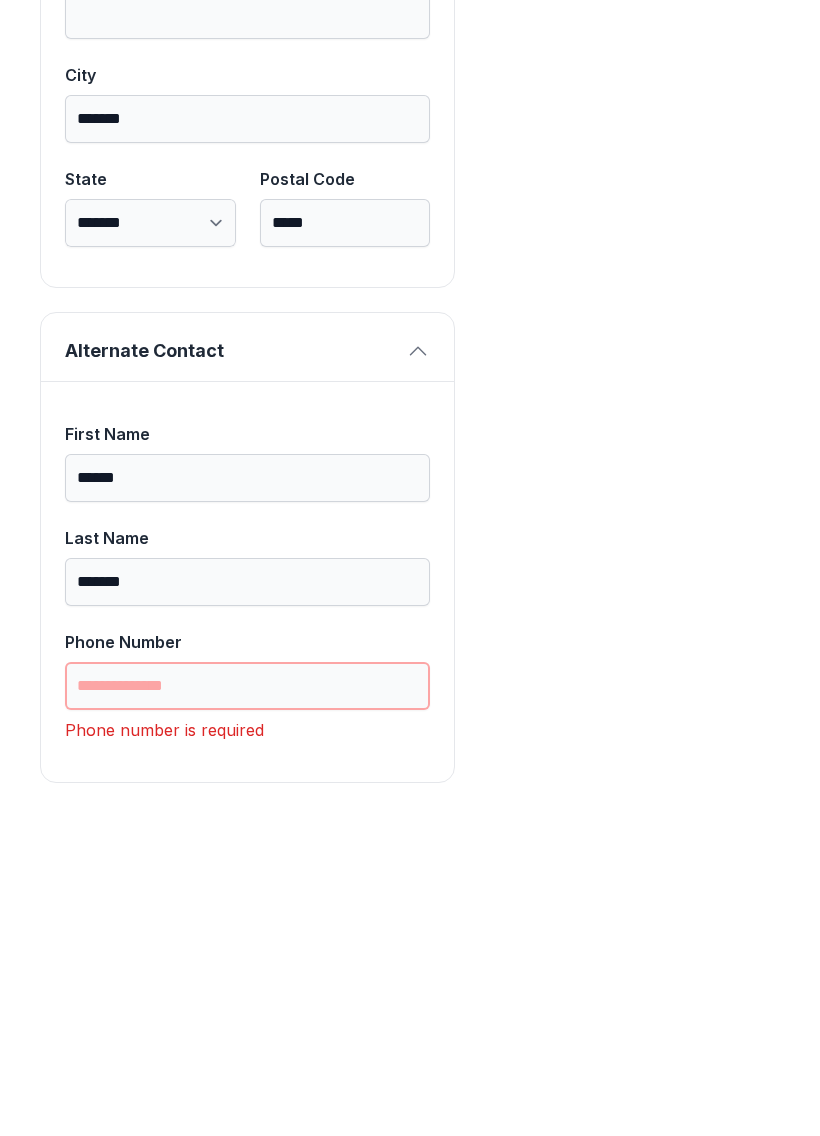 click on "Phone Number" at bounding box center (247, 1003) 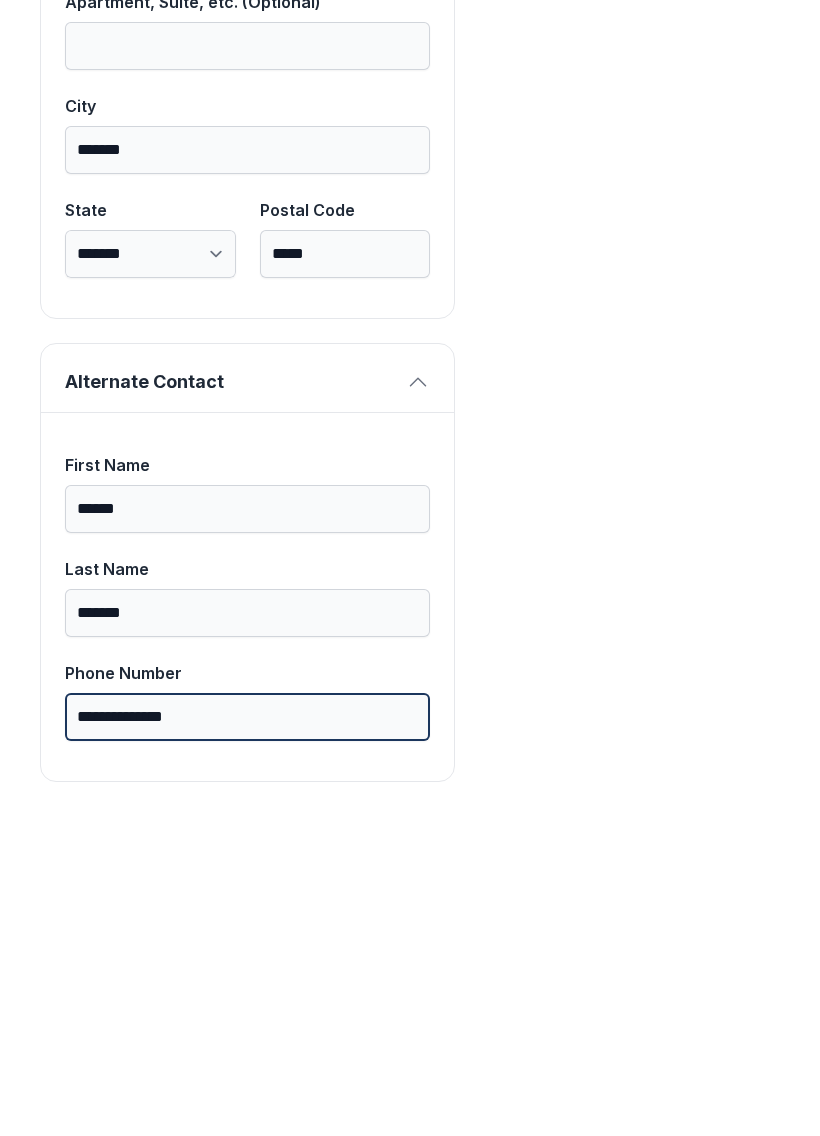 scroll, scrollTop: 1301, scrollLeft: 0, axis: vertical 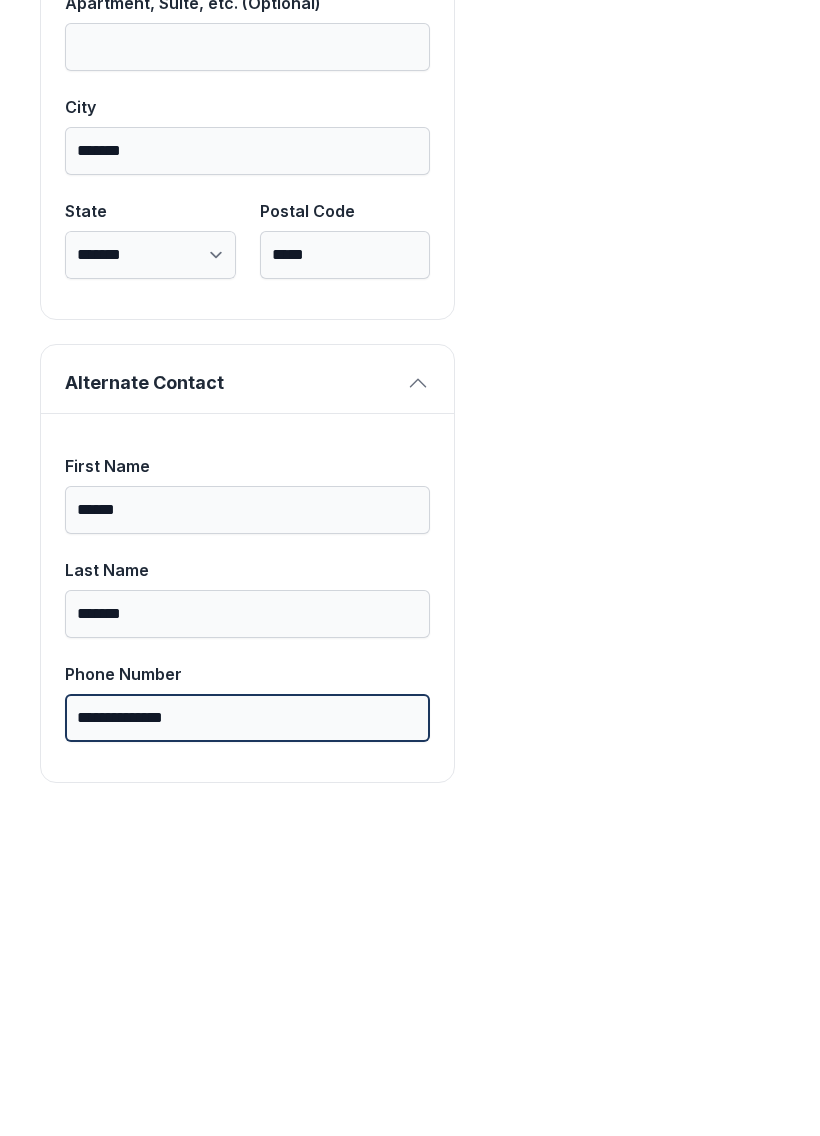 type on "**********" 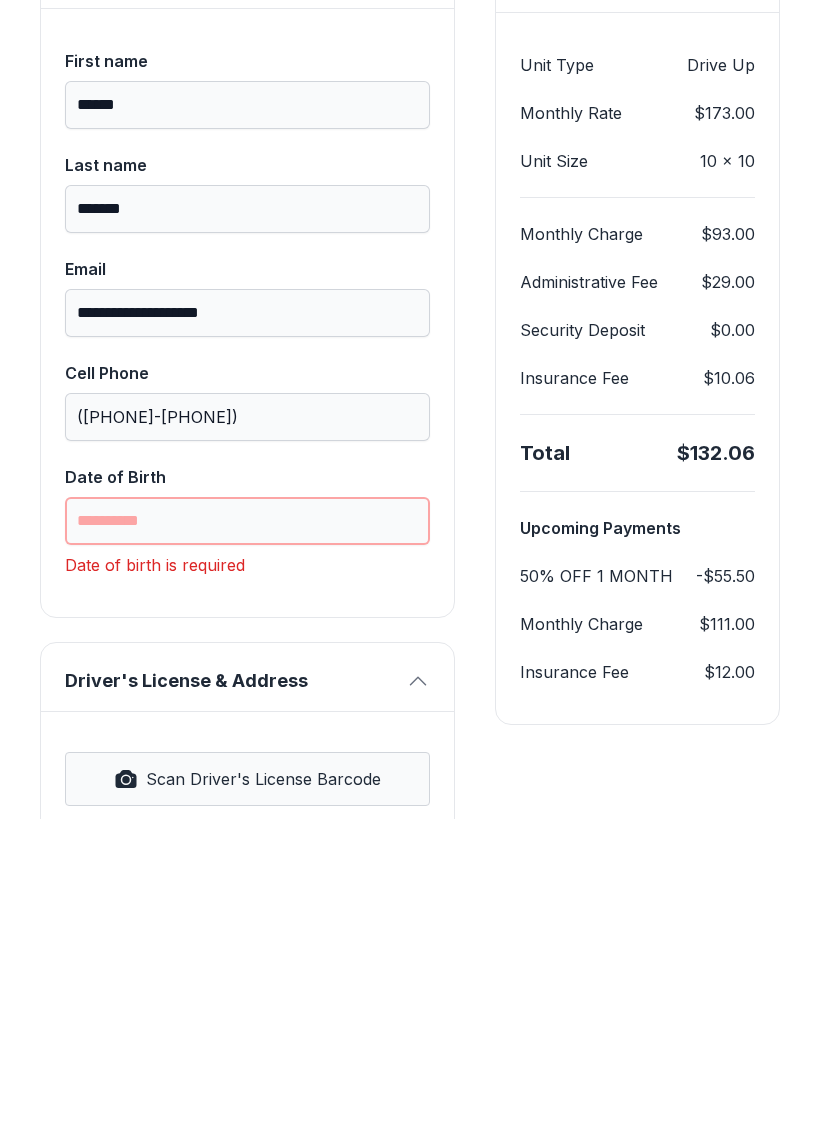 scroll, scrollTop: 147, scrollLeft: 0, axis: vertical 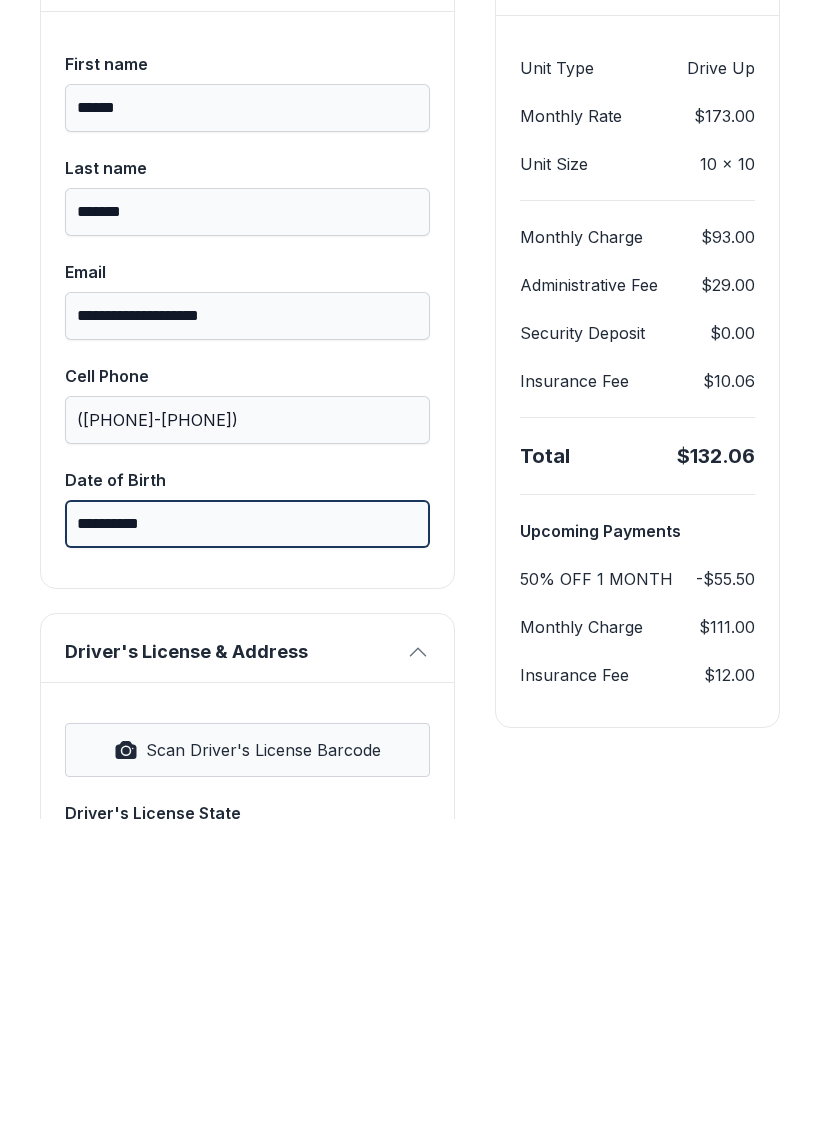 type on "**********" 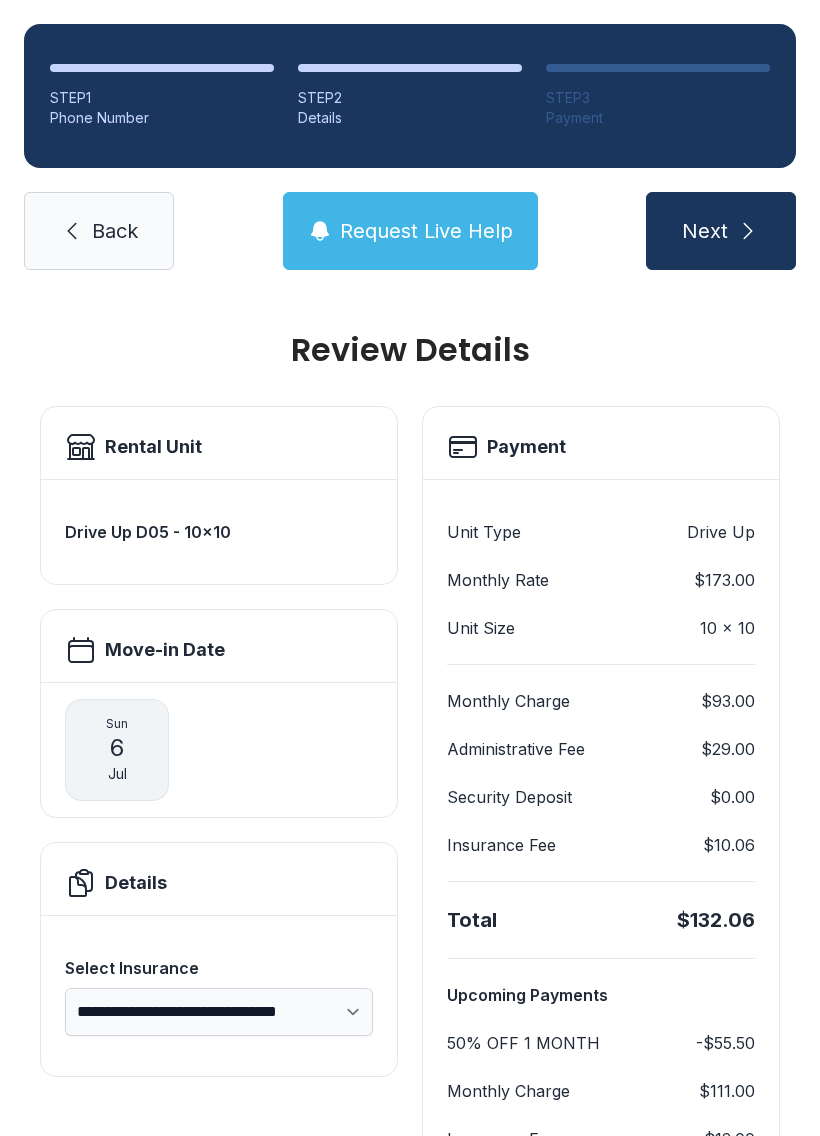 scroll, scrollTop: -1, scrollLeft: 0, axis: vertical 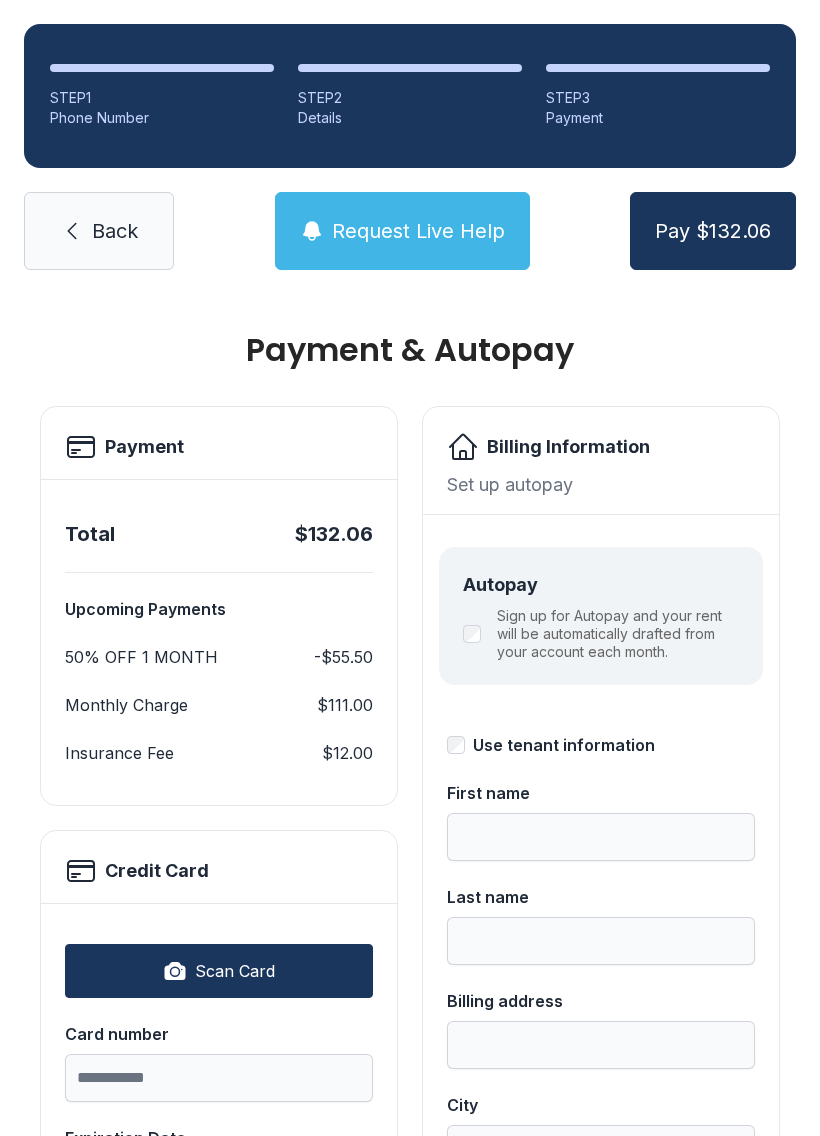 click on "Sign up for Autopay and your rent will be automatically drafted from your account each month." at bounding box center [601, 634] 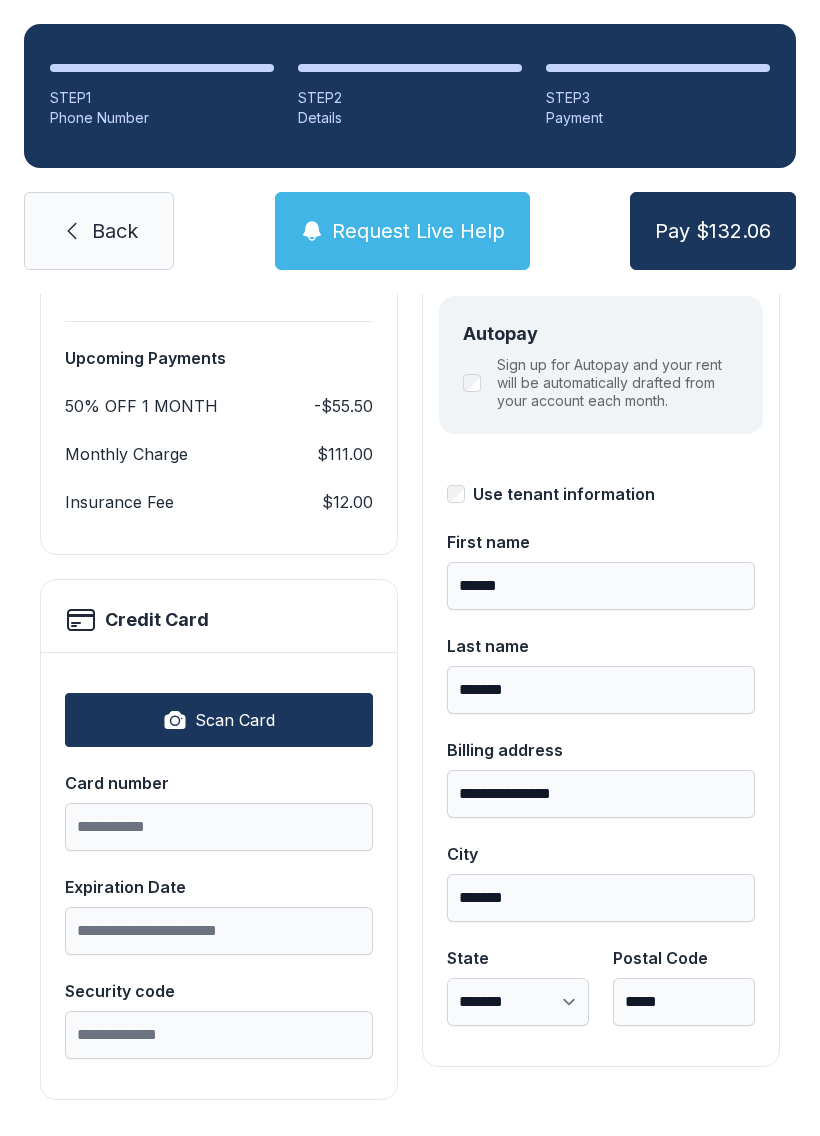 scroll, scrollTop: 251, scrollLeft: 0, axis: vertical 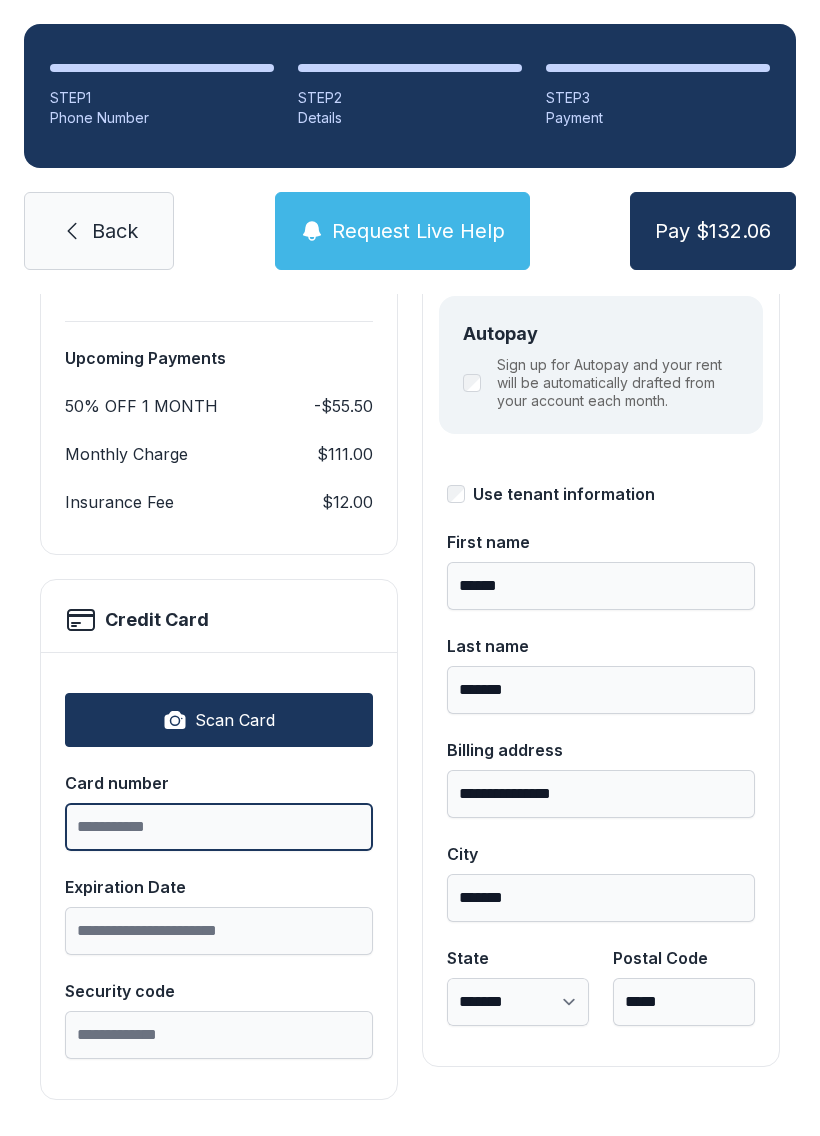 click on "Card number" at bounding box center [219, 827] 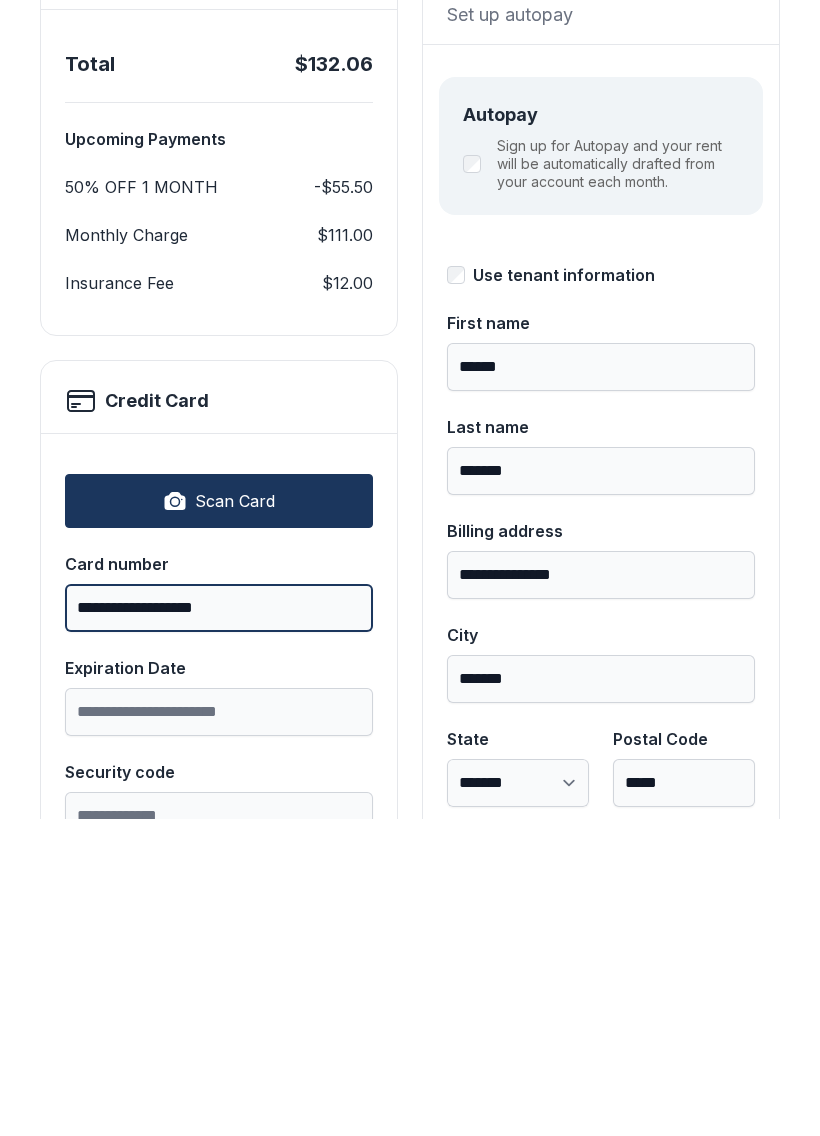 scroll, scrollTop: 168, scrollLeft: 0, axis: vertical 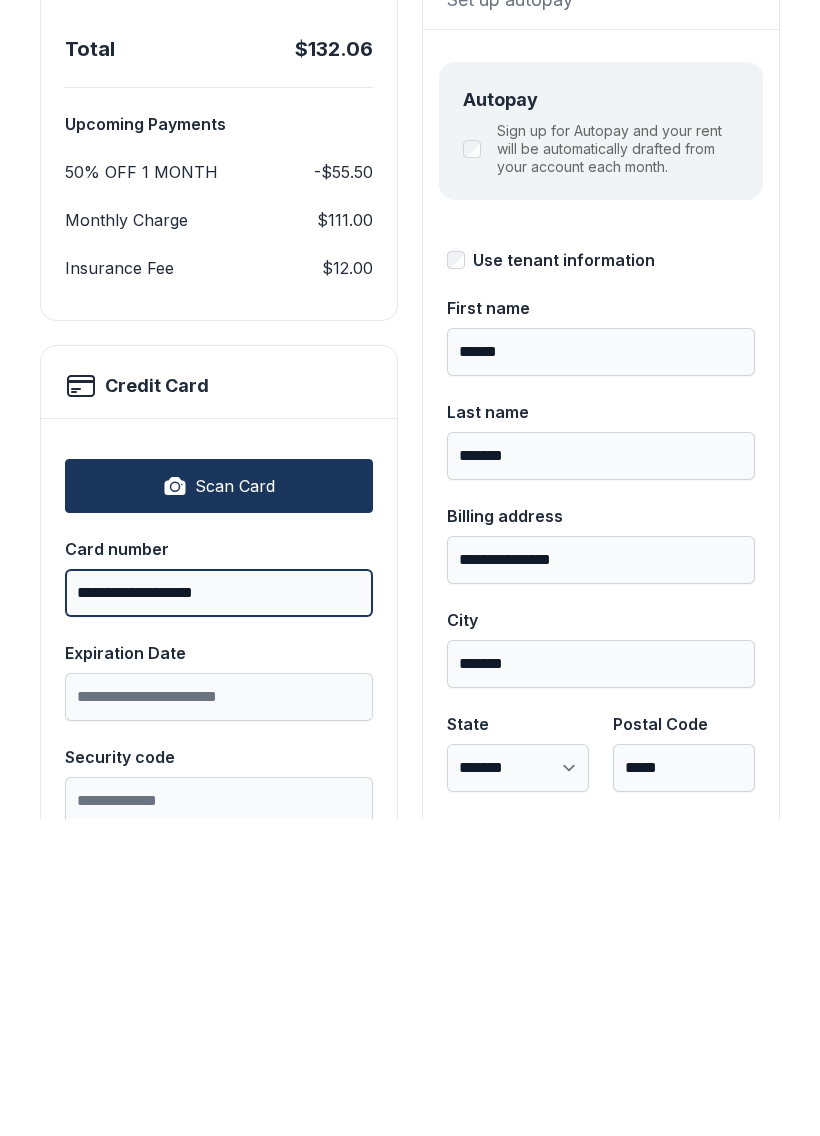 type on "**********" 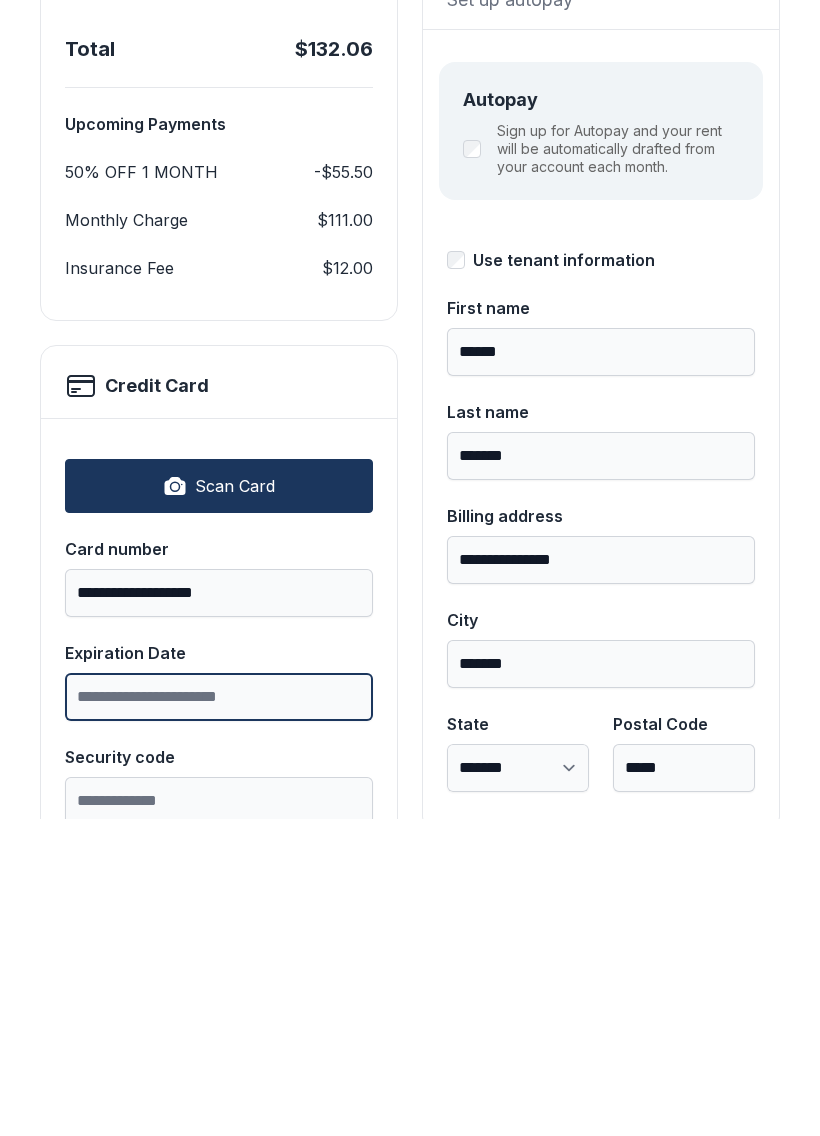 click on "Expiration Date" at bounding box center [219, 1014] 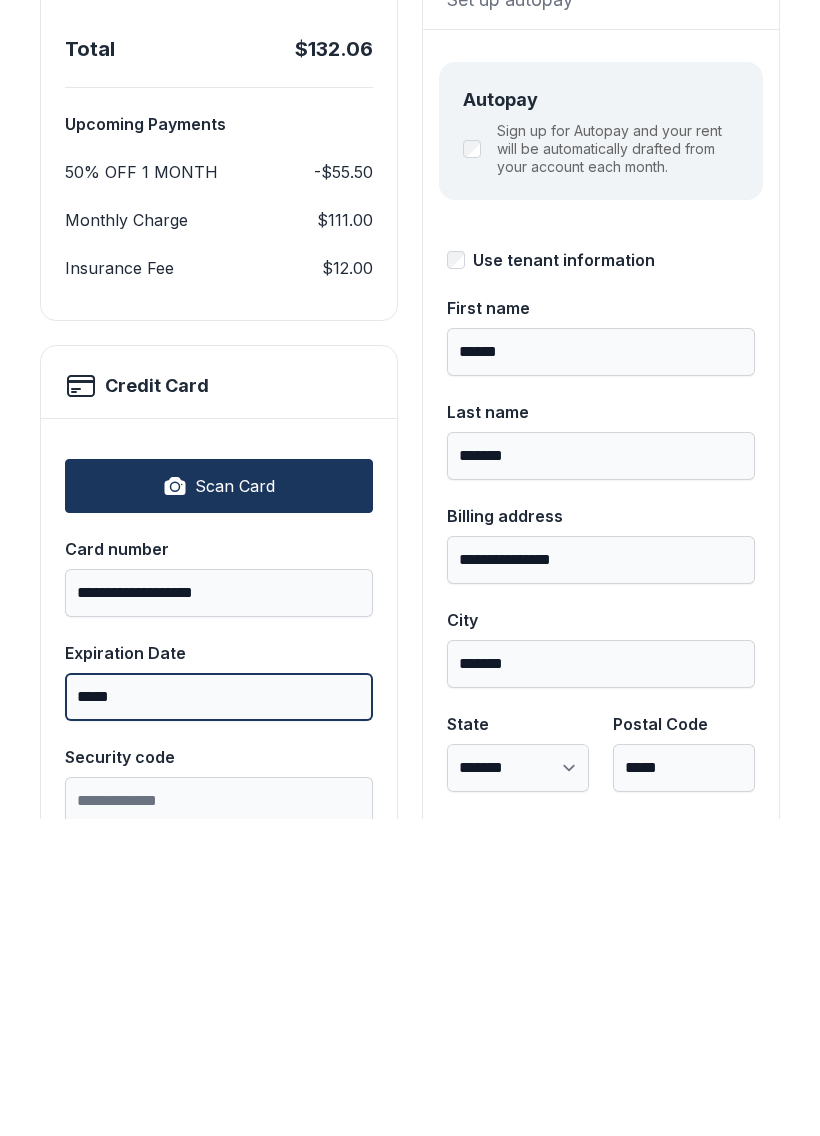 type on "*****" 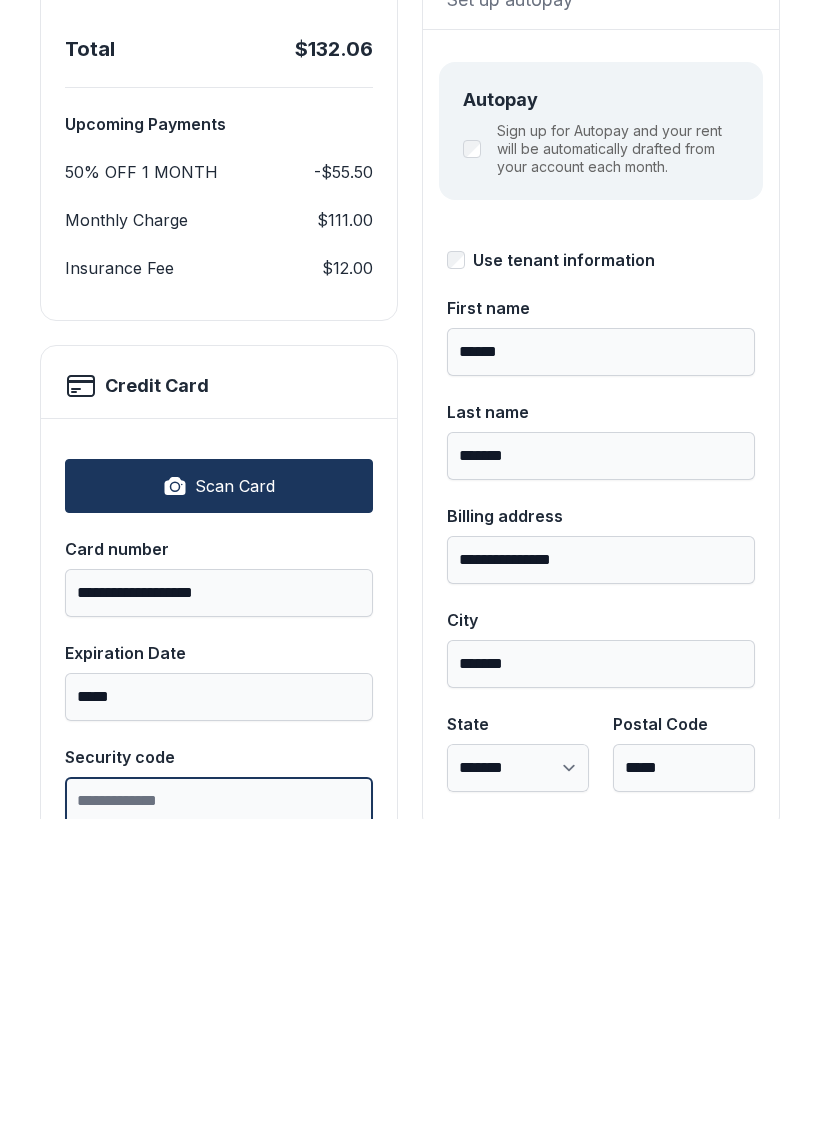 click on "Security code" at bounding box center (219, 1118) 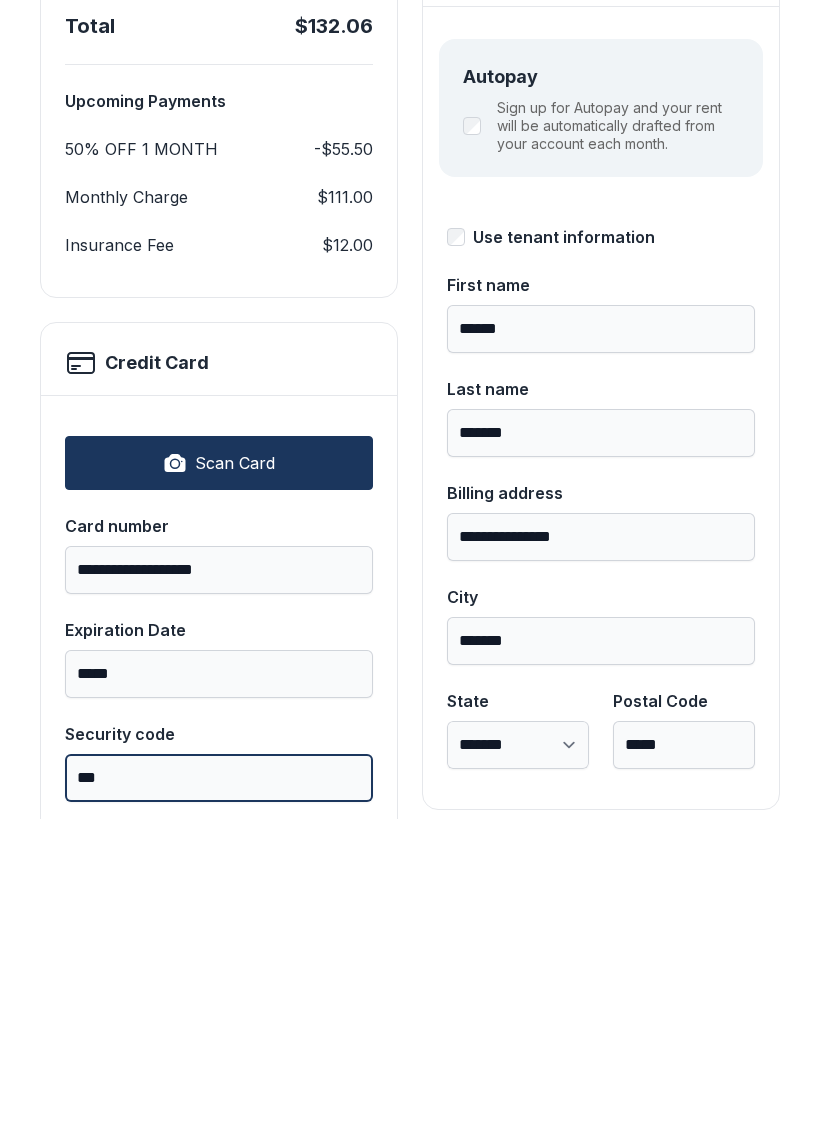 scroll, scrollTop: 189, scrollLeft: 0, axis: vertical 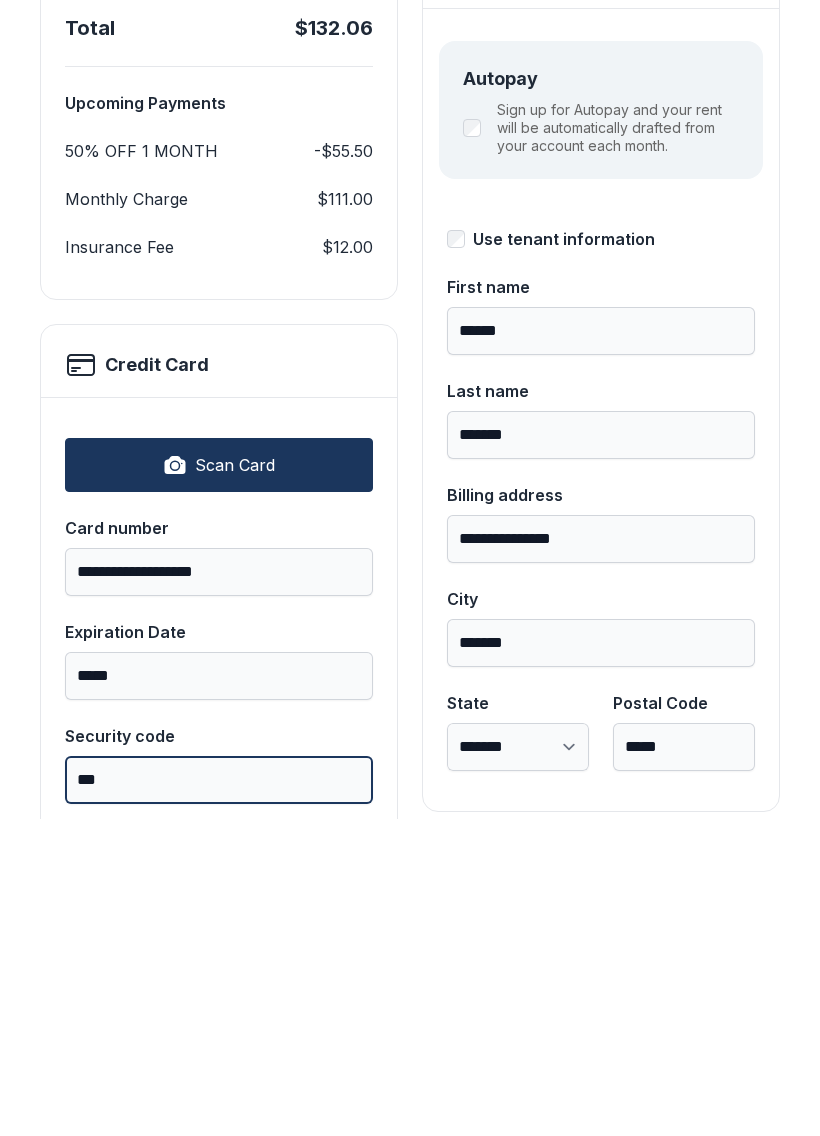 type on "***" 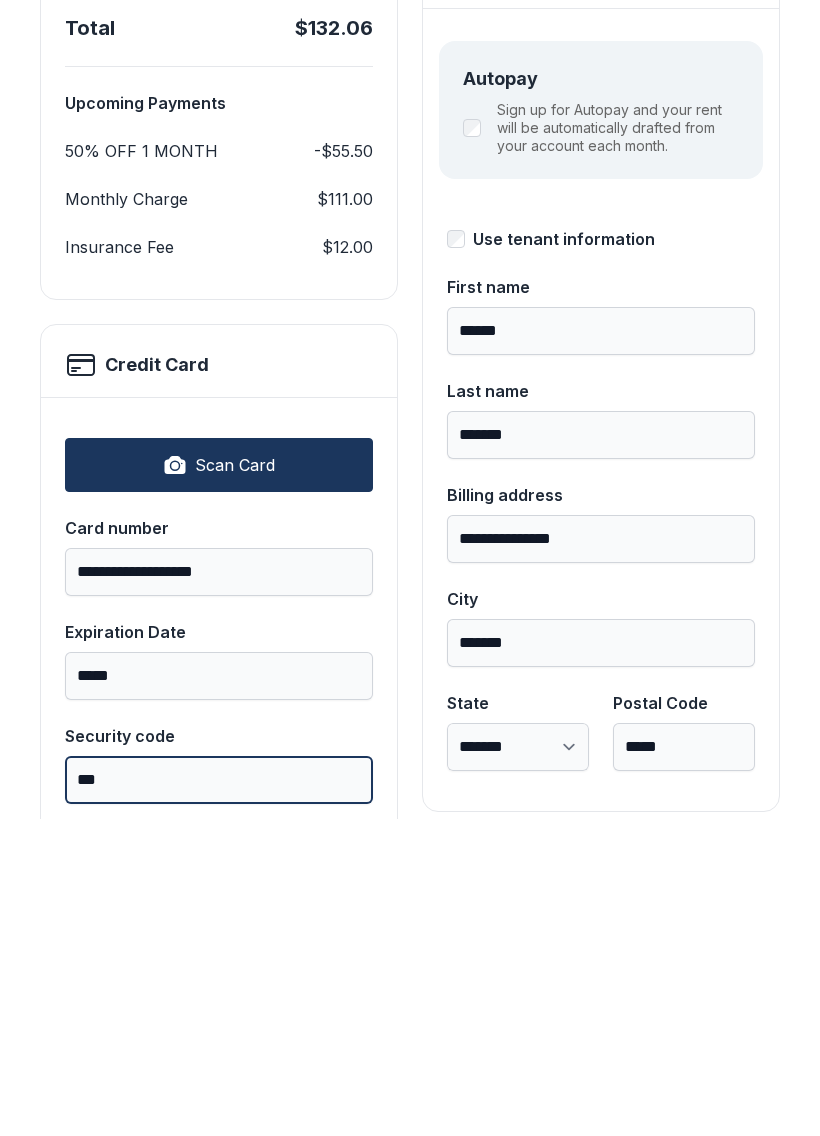 click on "Pay $132.06" at bounding box center (713, 231) 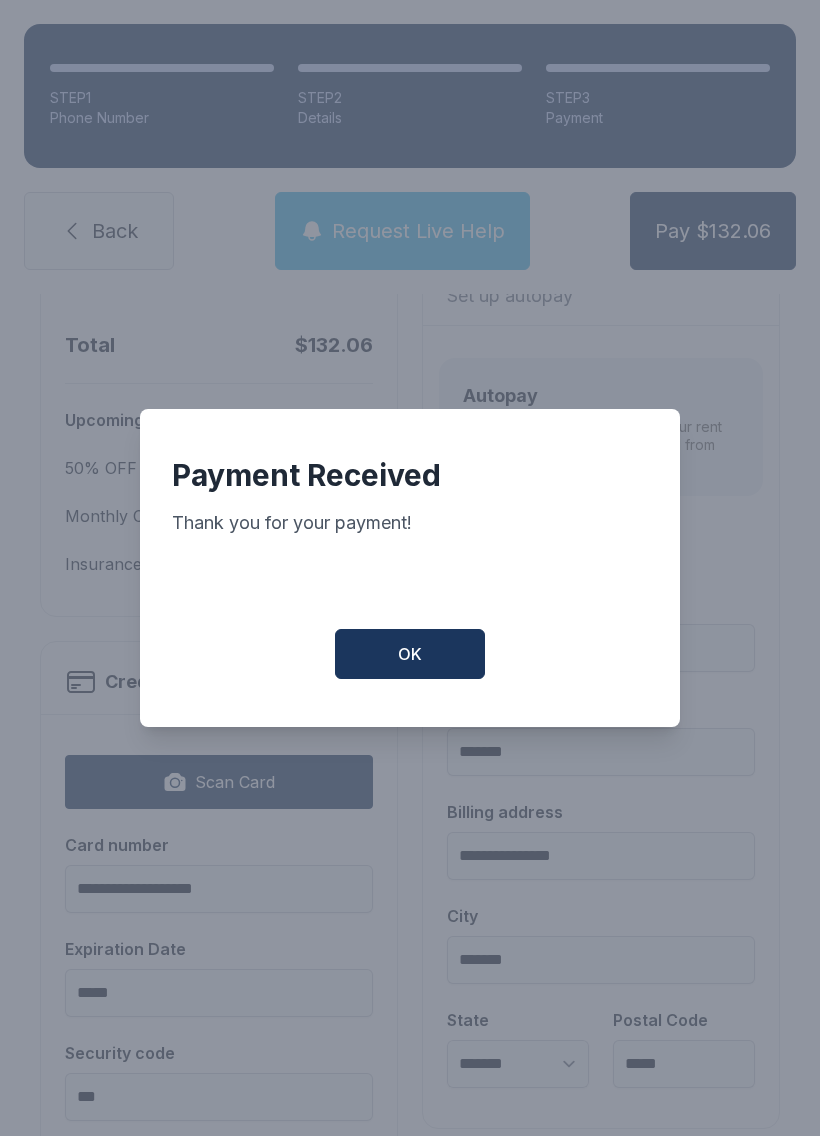 click on "OK" at bounding box center (410, 654) 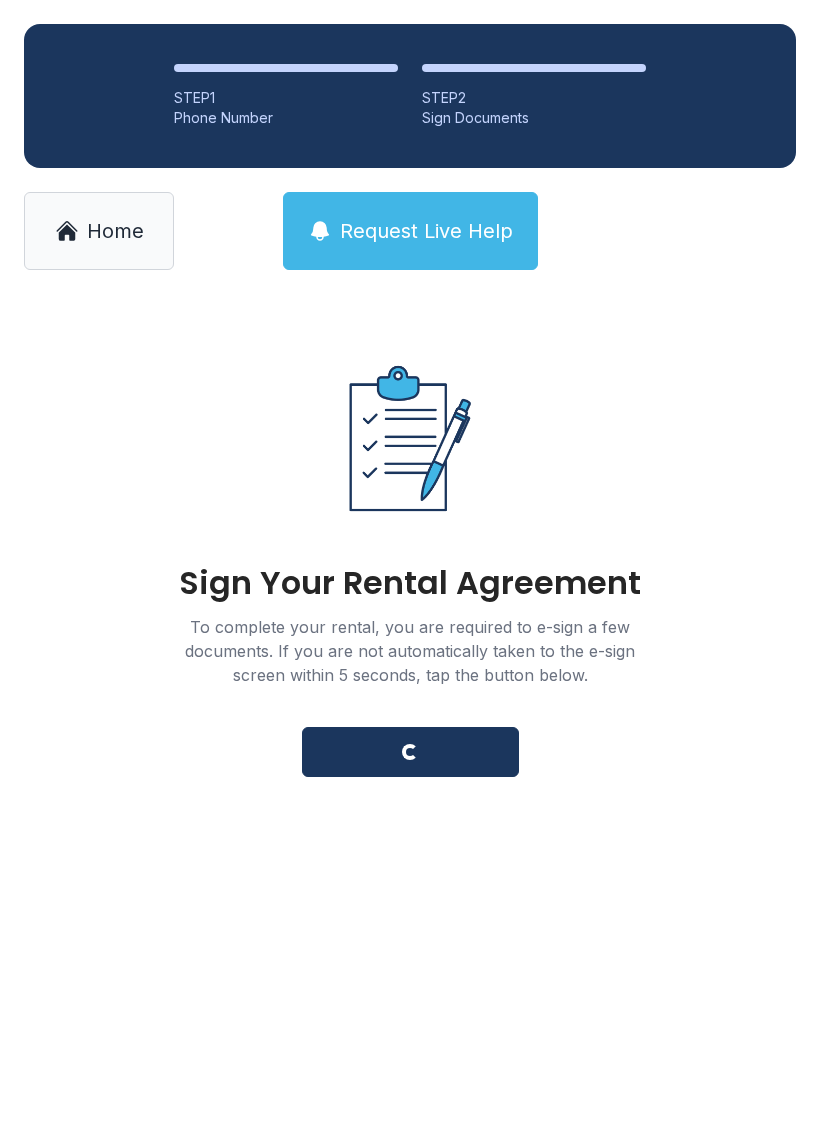 scroll, scrollTop: 0, scrollLeft: 0, axis: both 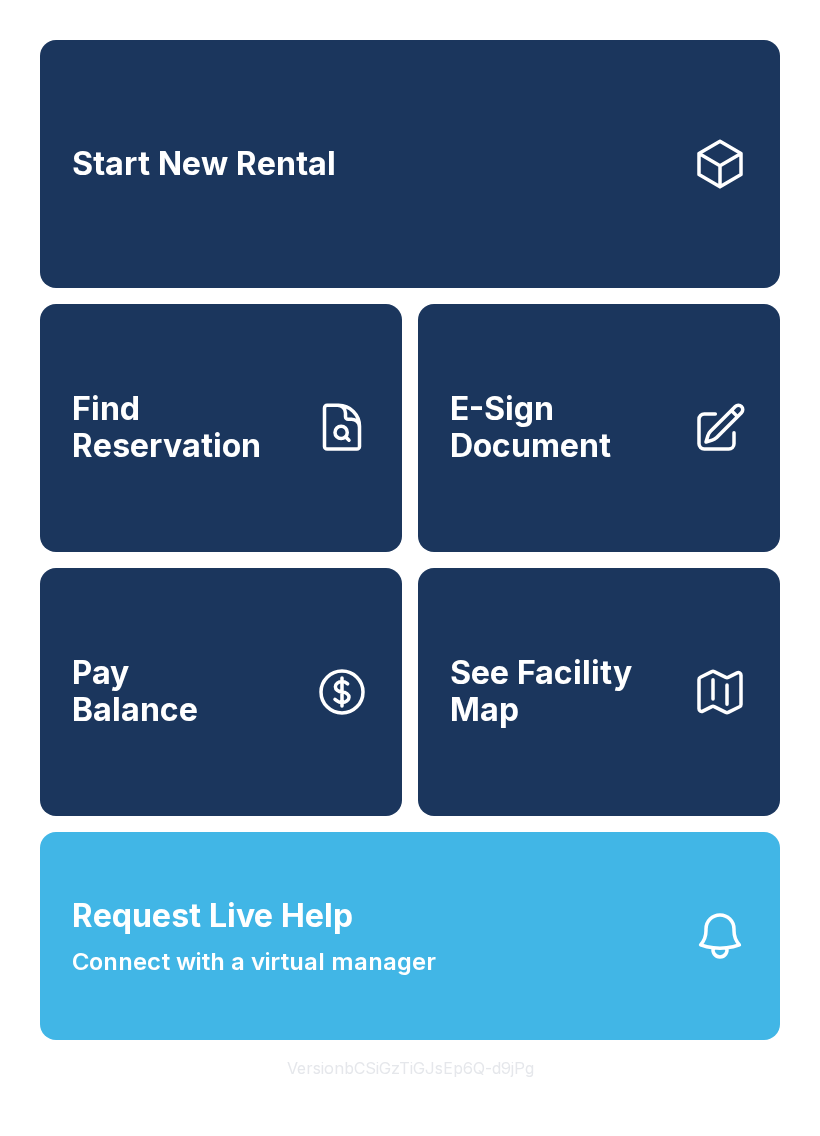 click on "Request Live Help" at bounding box center (212, 916) 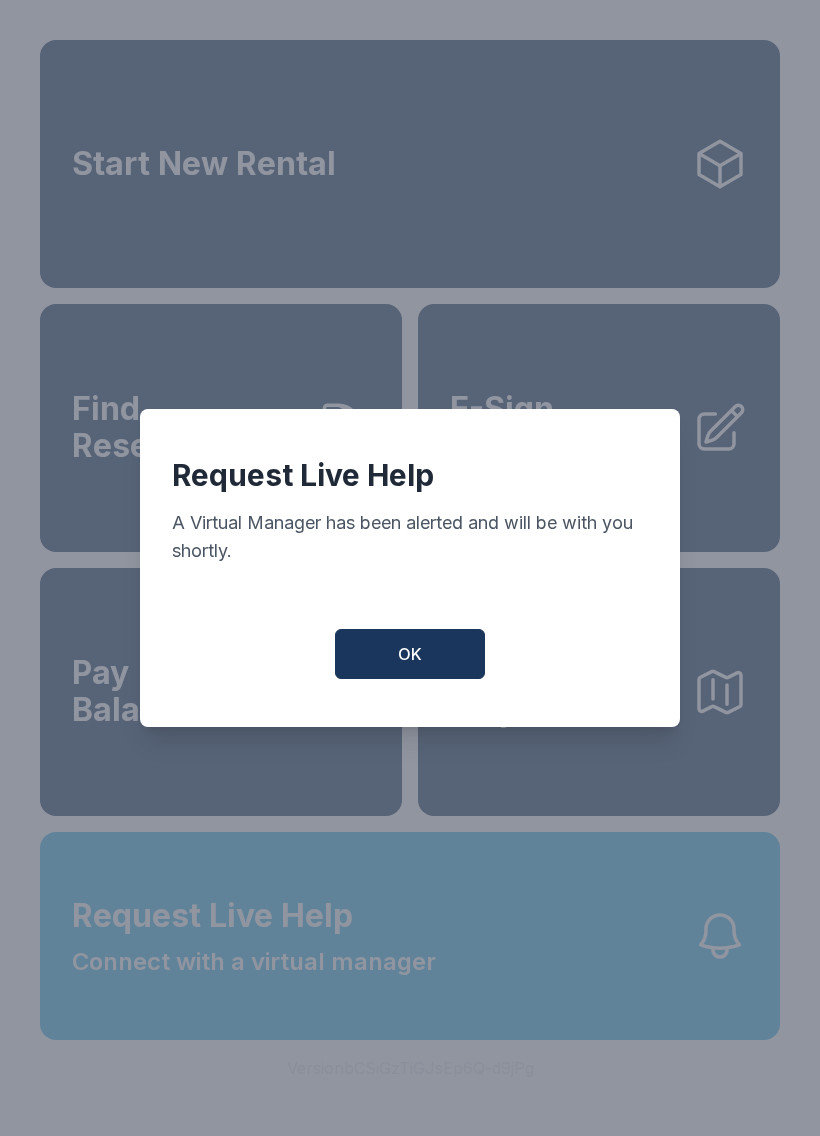 click on "OK" at bounding box center [410, 654] 